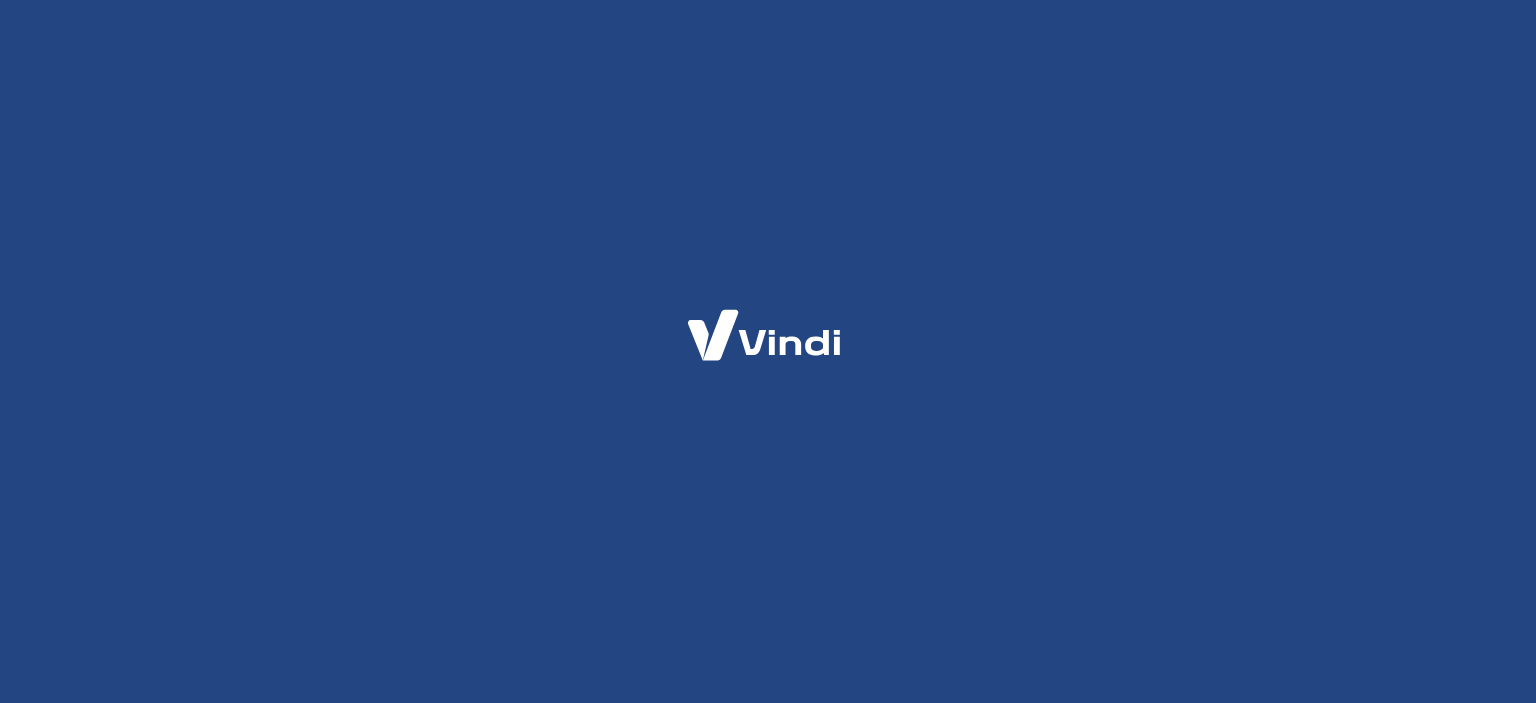 scroll, scrollTop: 0, scrollLeft: 0, axis: both 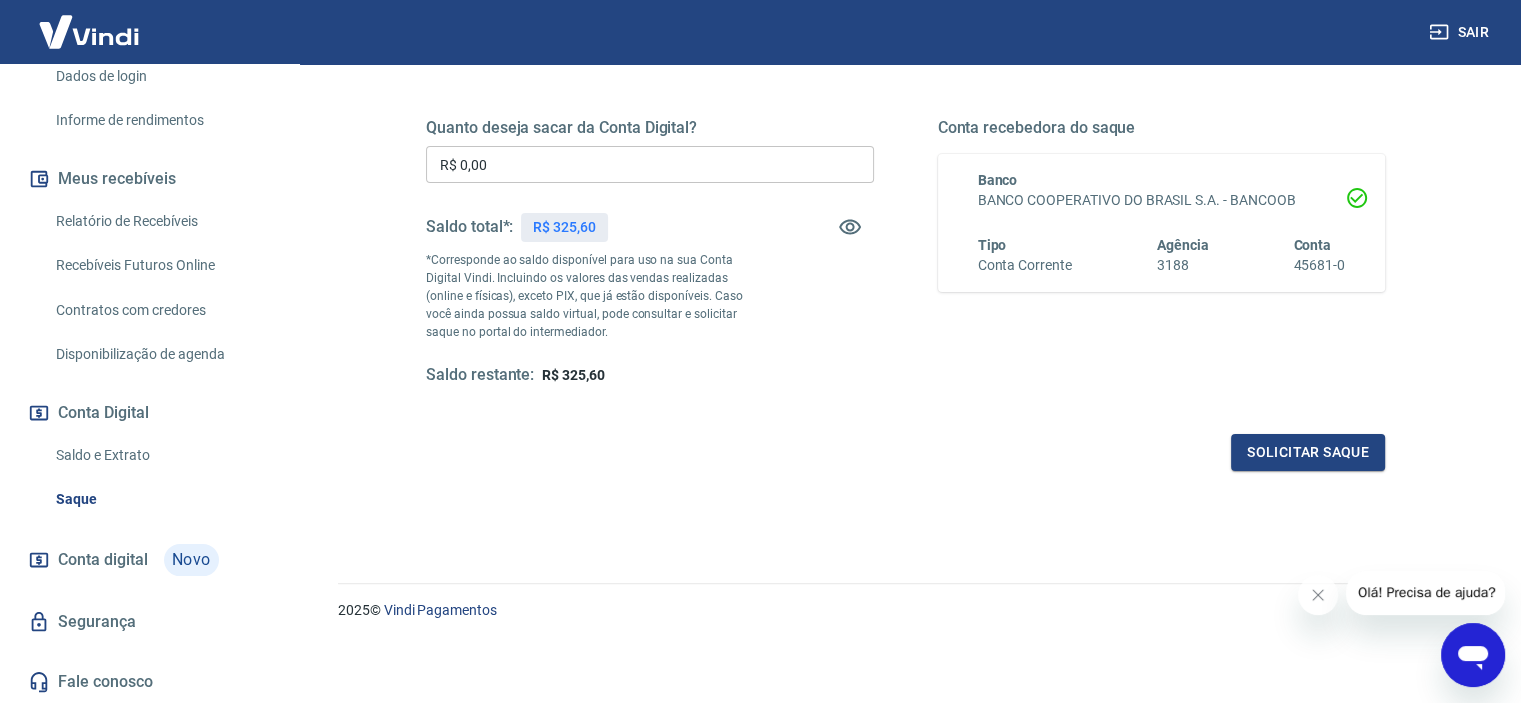 click on "Saldo e Extrato" at bounding box center (161, 455) 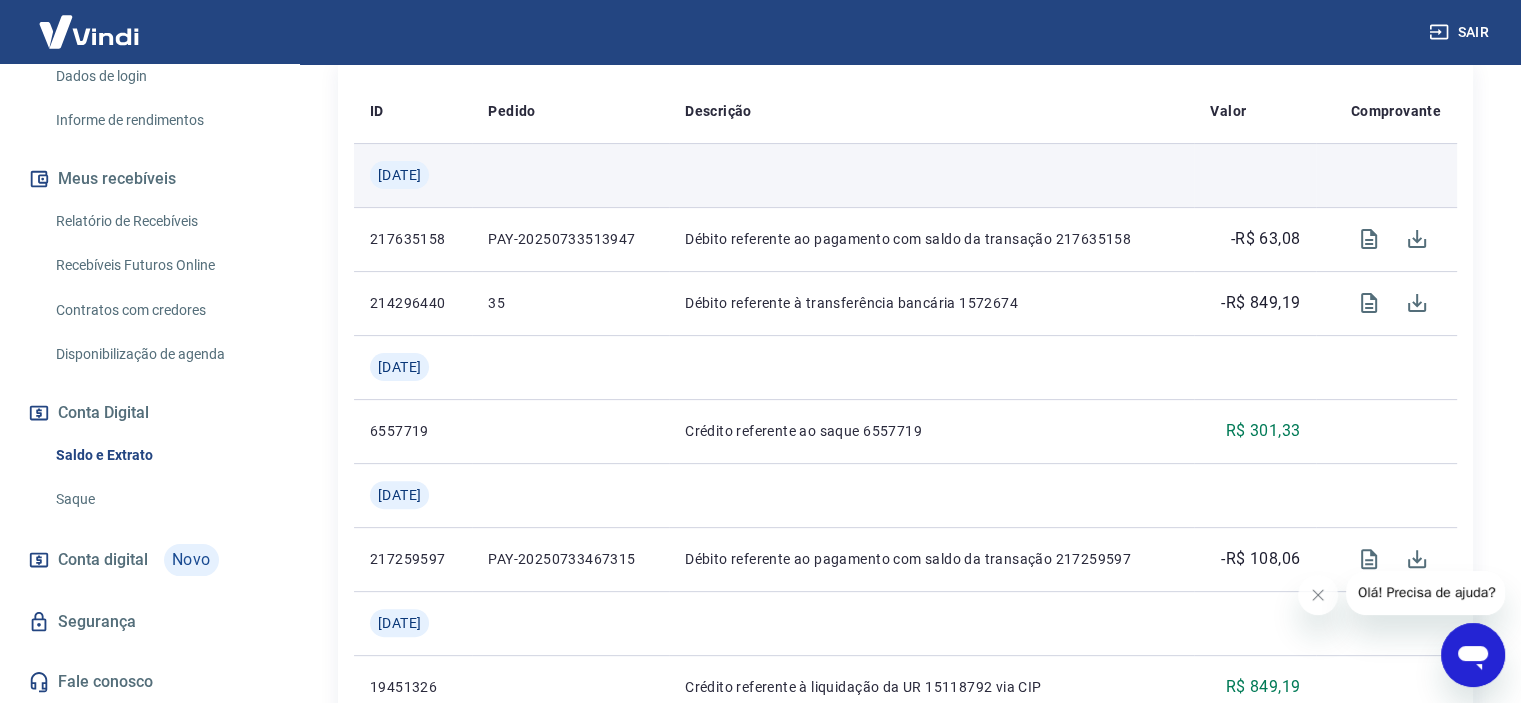 scroll, scrollTop: 780, scrollLeft: 0, axis: vertical 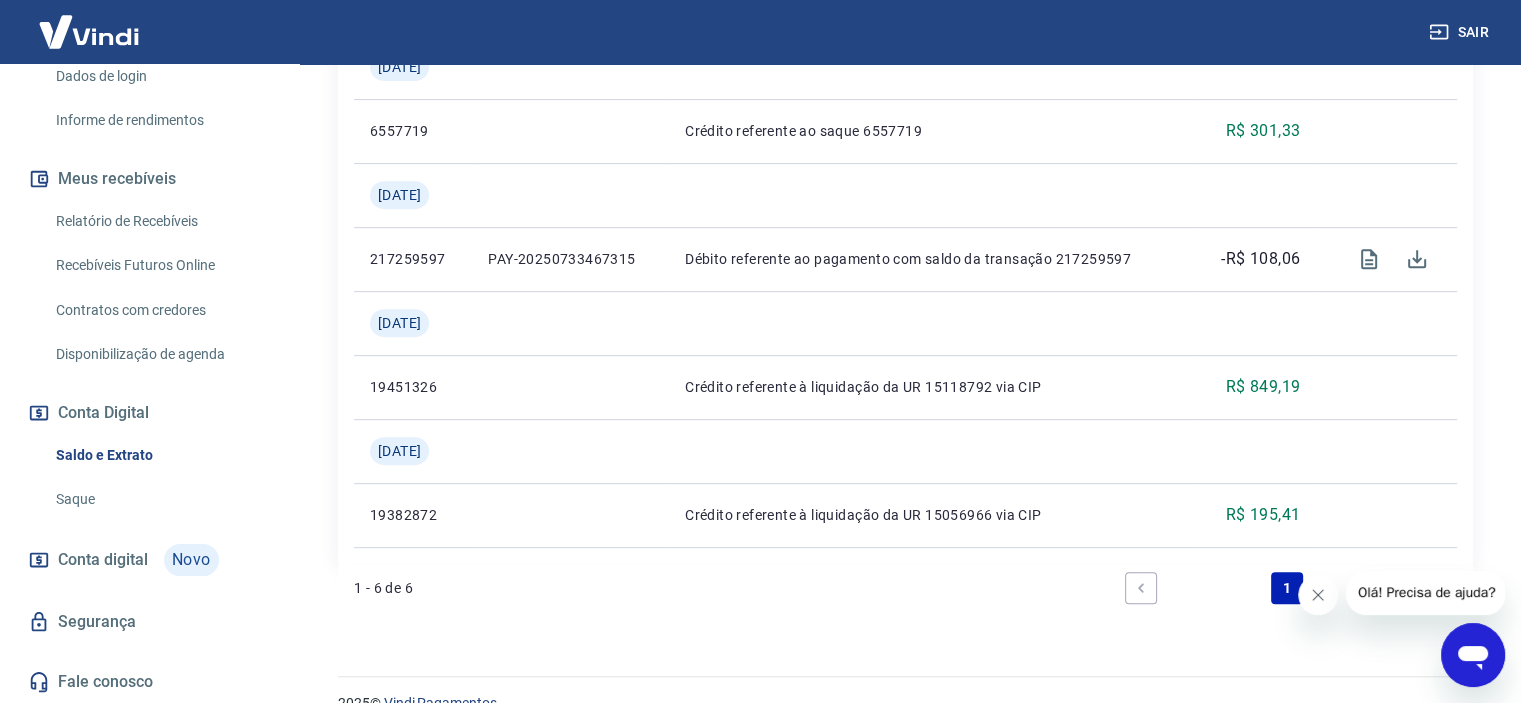 click 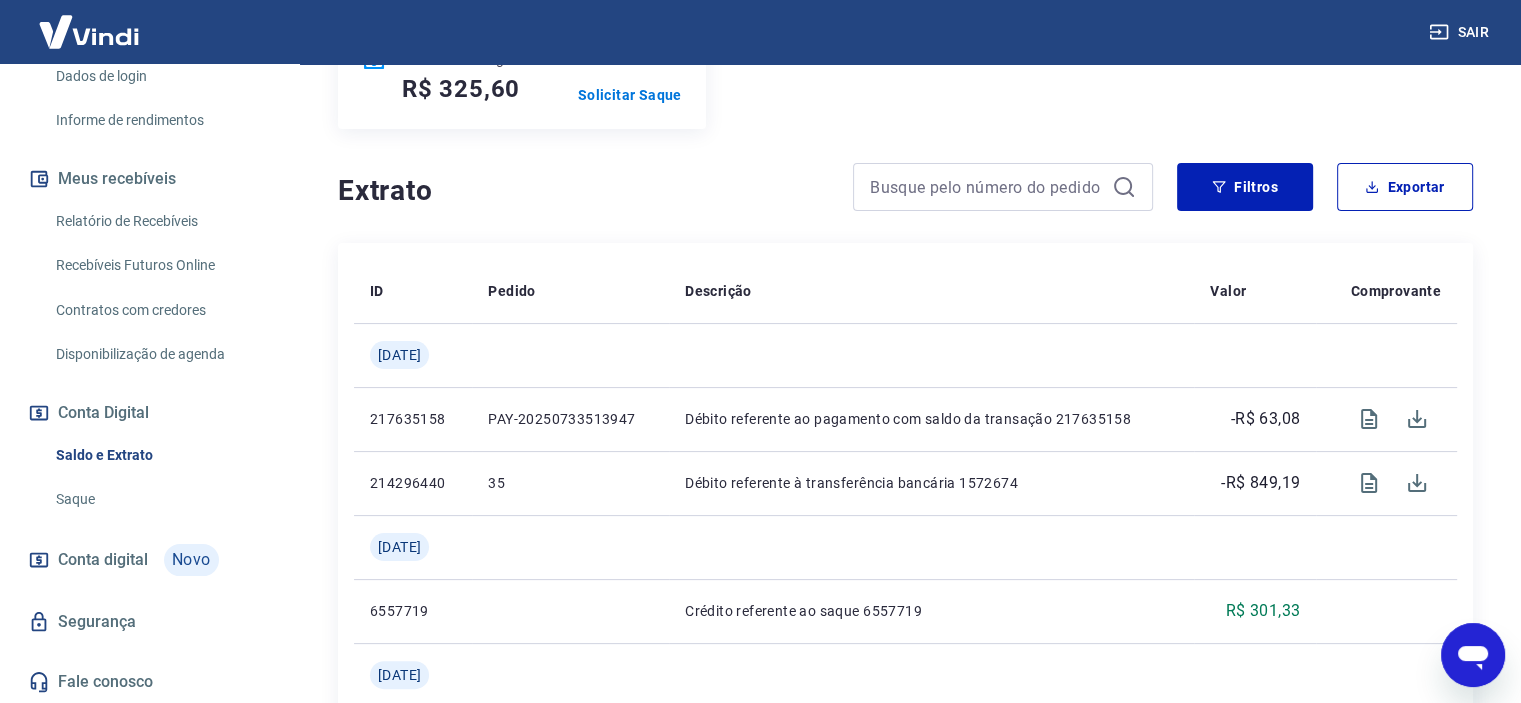 scroll, scrollTop: 814, scrollLeft: 0, axis: vertical 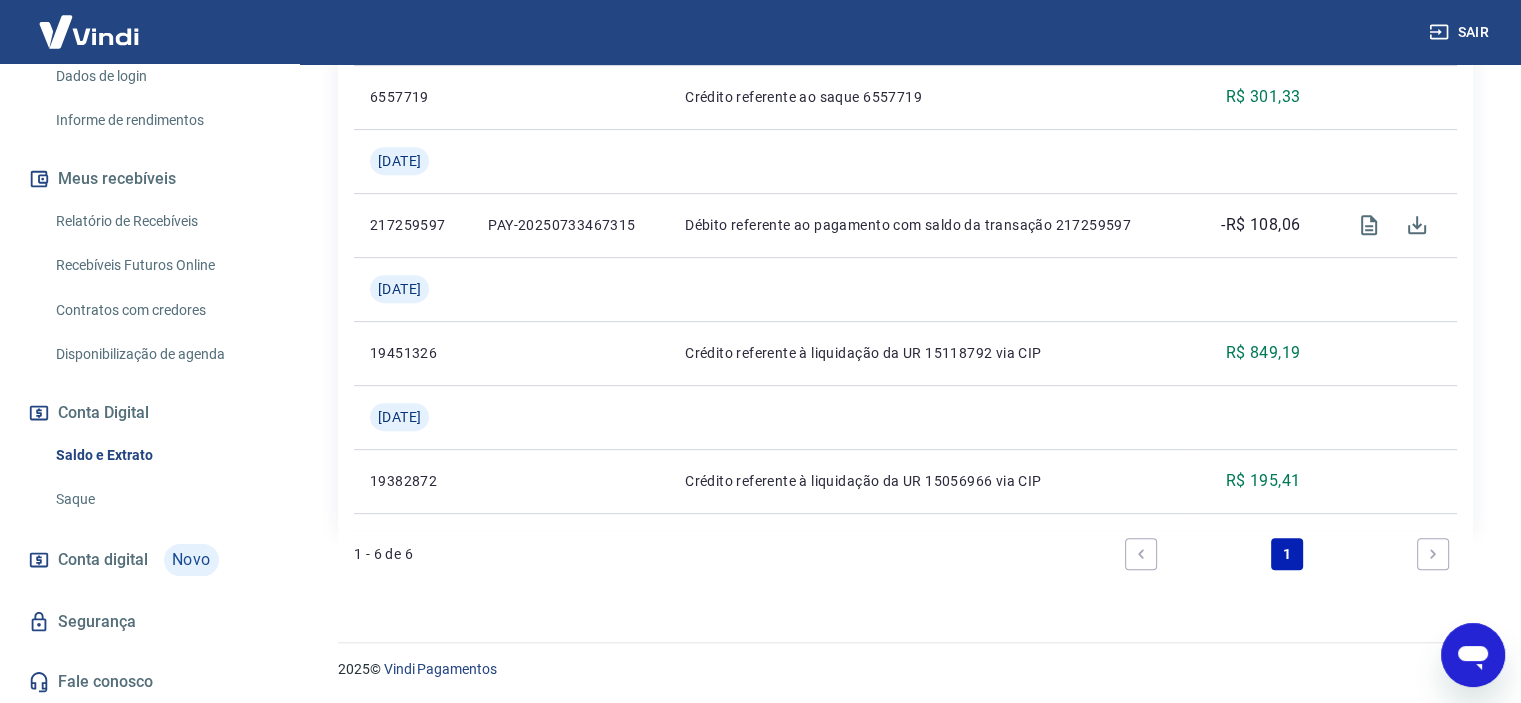 click on "1" at bounding box center (1287, 554) 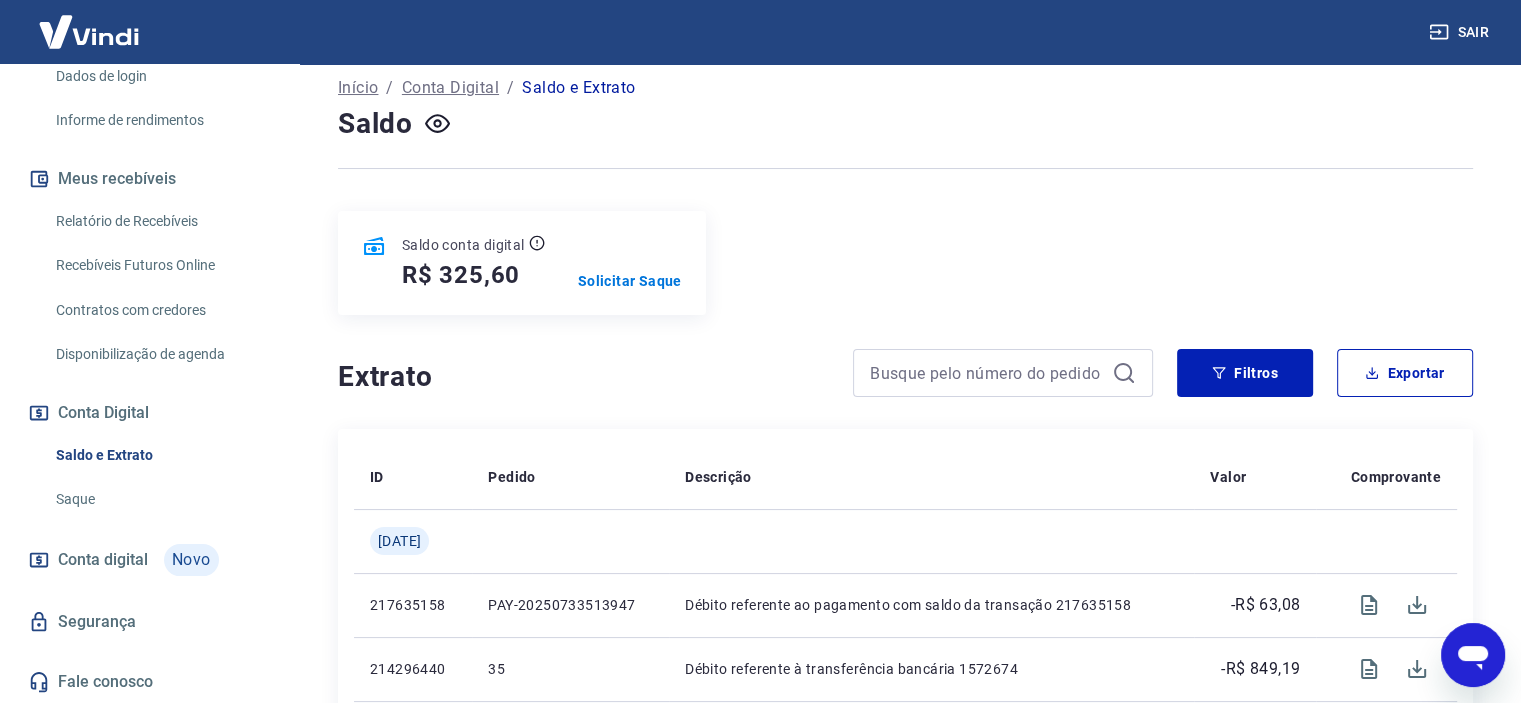 scroll, scrollTop: 0, scrollLeft: 0, axis: both 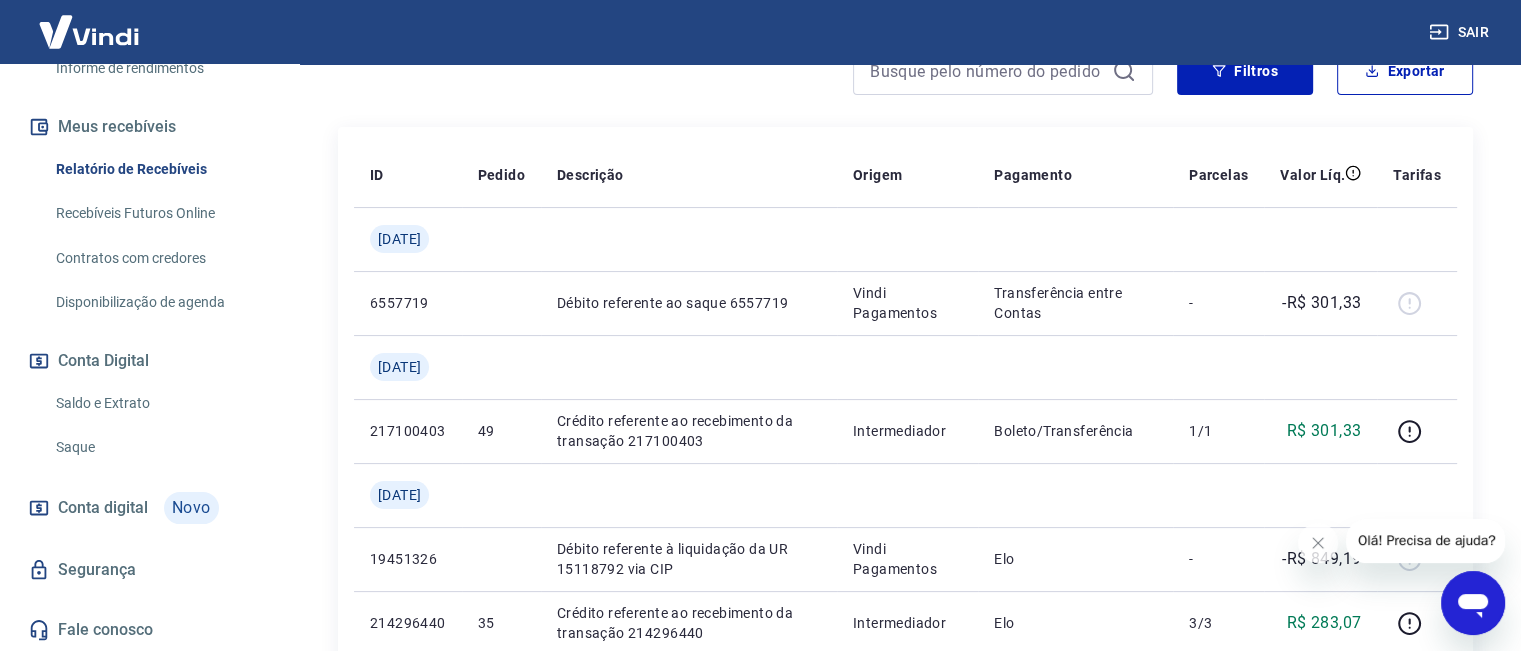 click on "Saldo e Extrato" at bounding box center (161, 403) 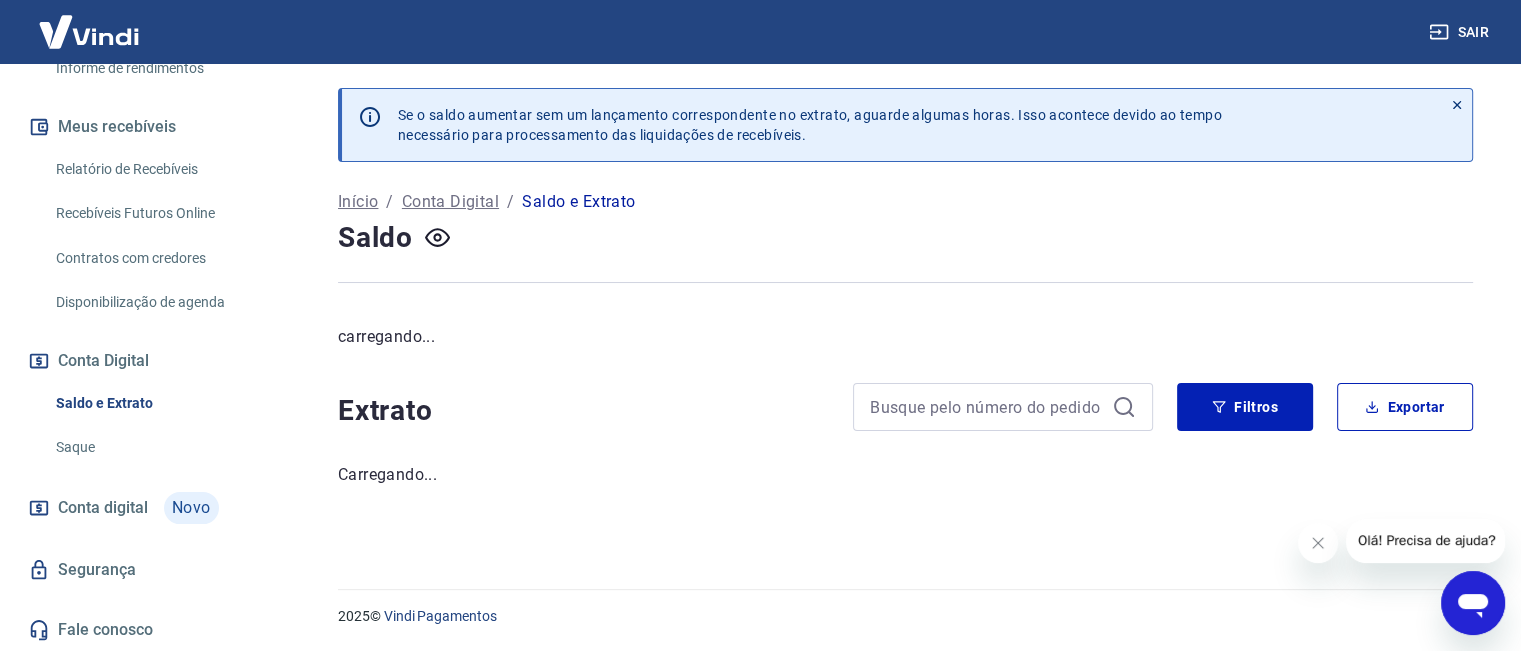 scroll, scrollTop: 0, scrollLeft: 0, axis: both 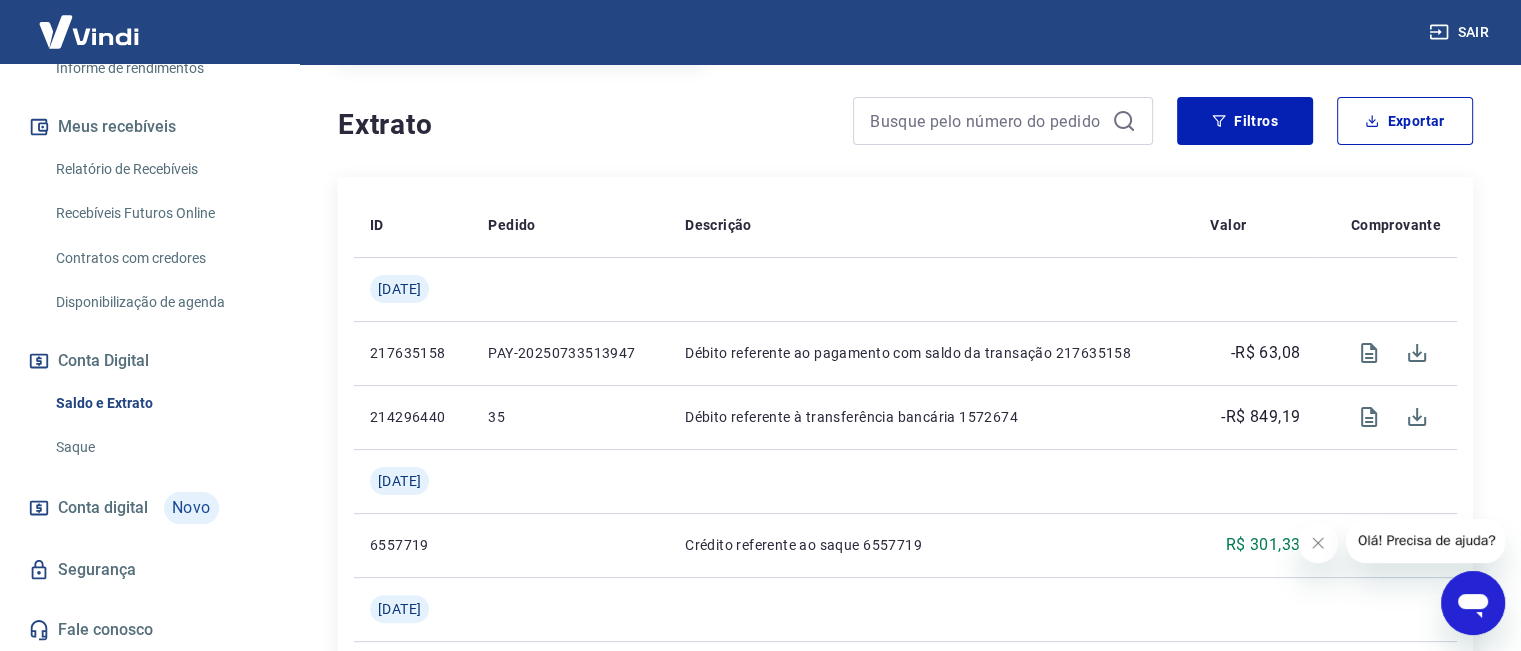 click on "Saldo e Extrato" at bounding box center [161, 403] 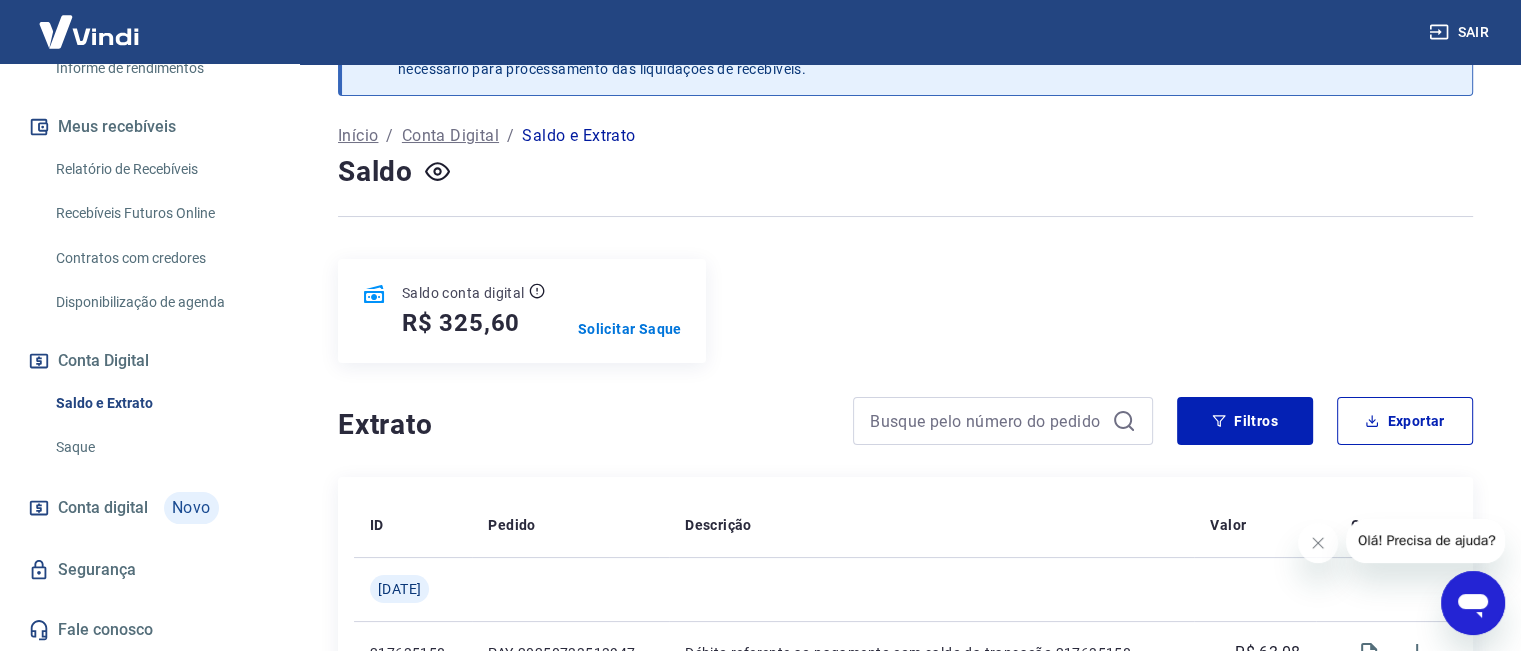 scroll, scrollTop: 266, scrollLeft: 0, axis: vertical 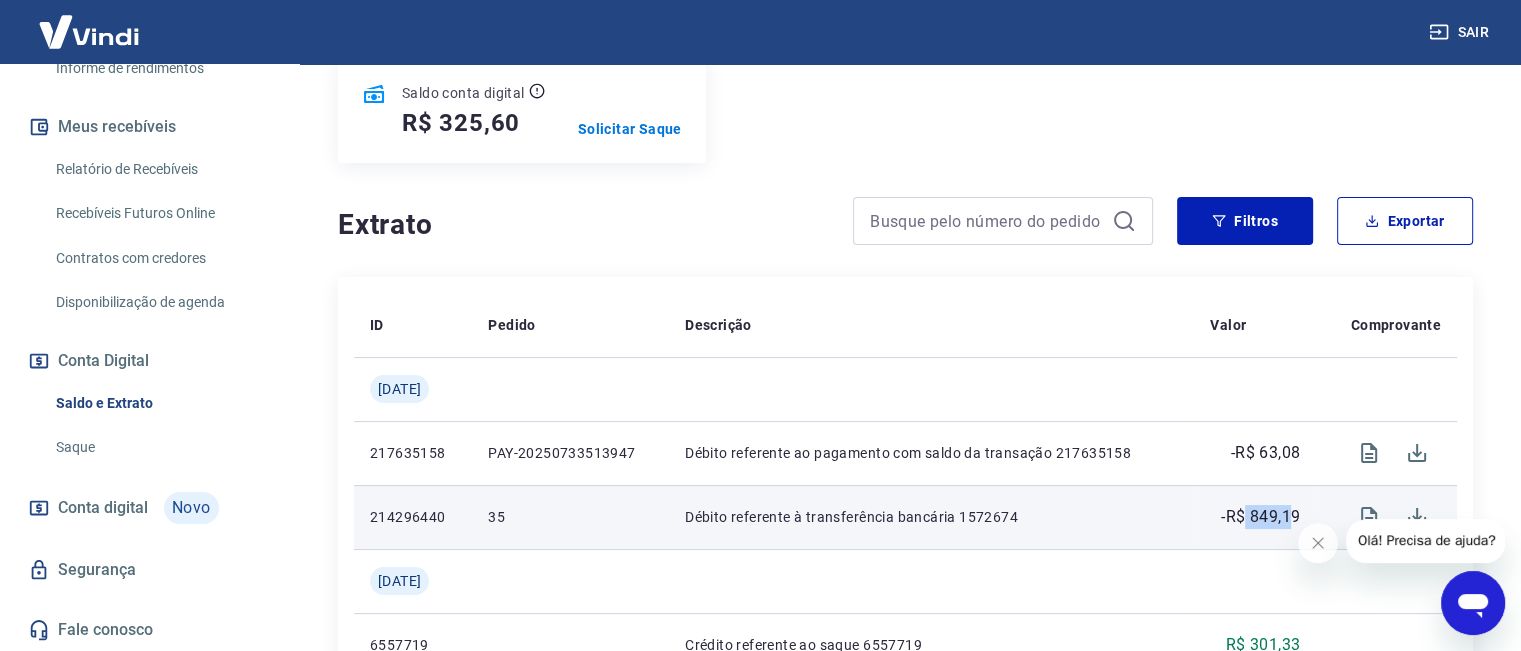 drag, startPoint x: 1247, startPoint y: 521, endPoint x: 1289, endPoint y: 516, distance: 42.296574 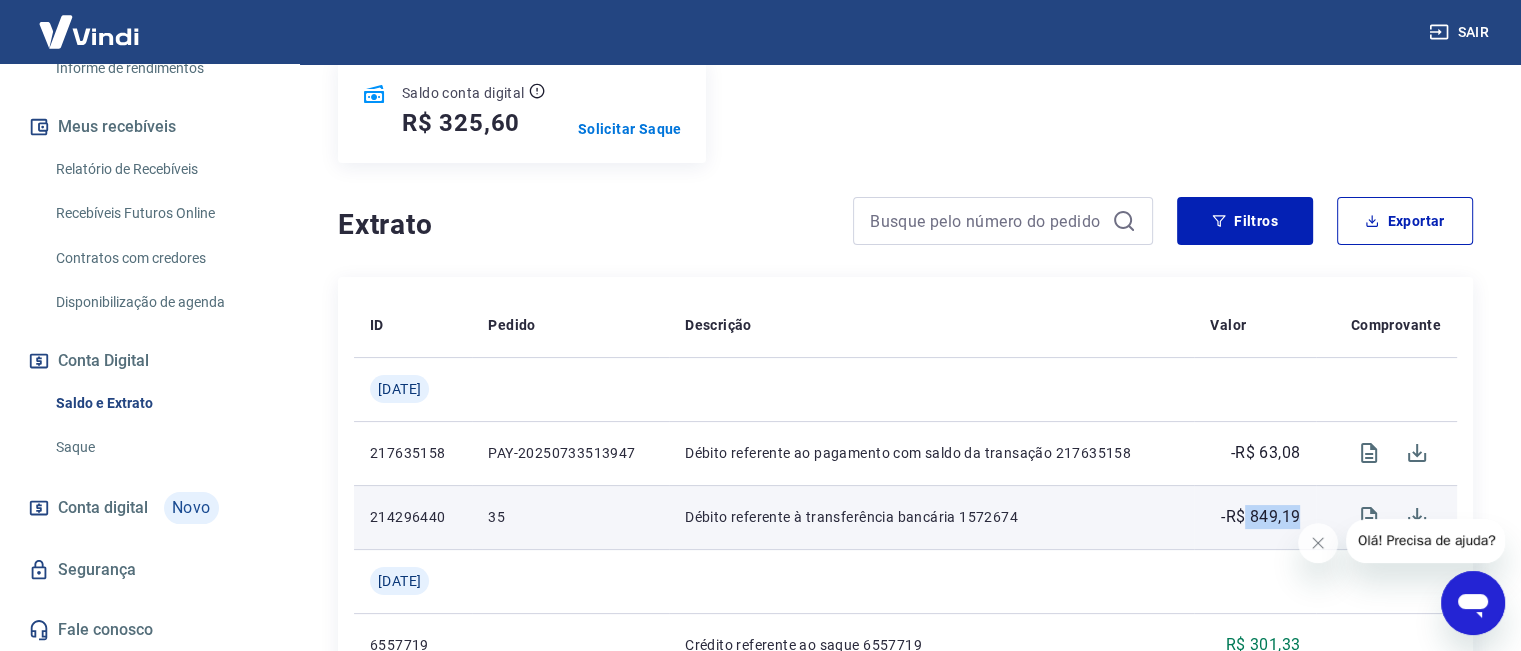 drag, startPoint x: 1301, startPoint y: 515, endPoint x: 1247, endPoint y: 523, distance: 54.589375 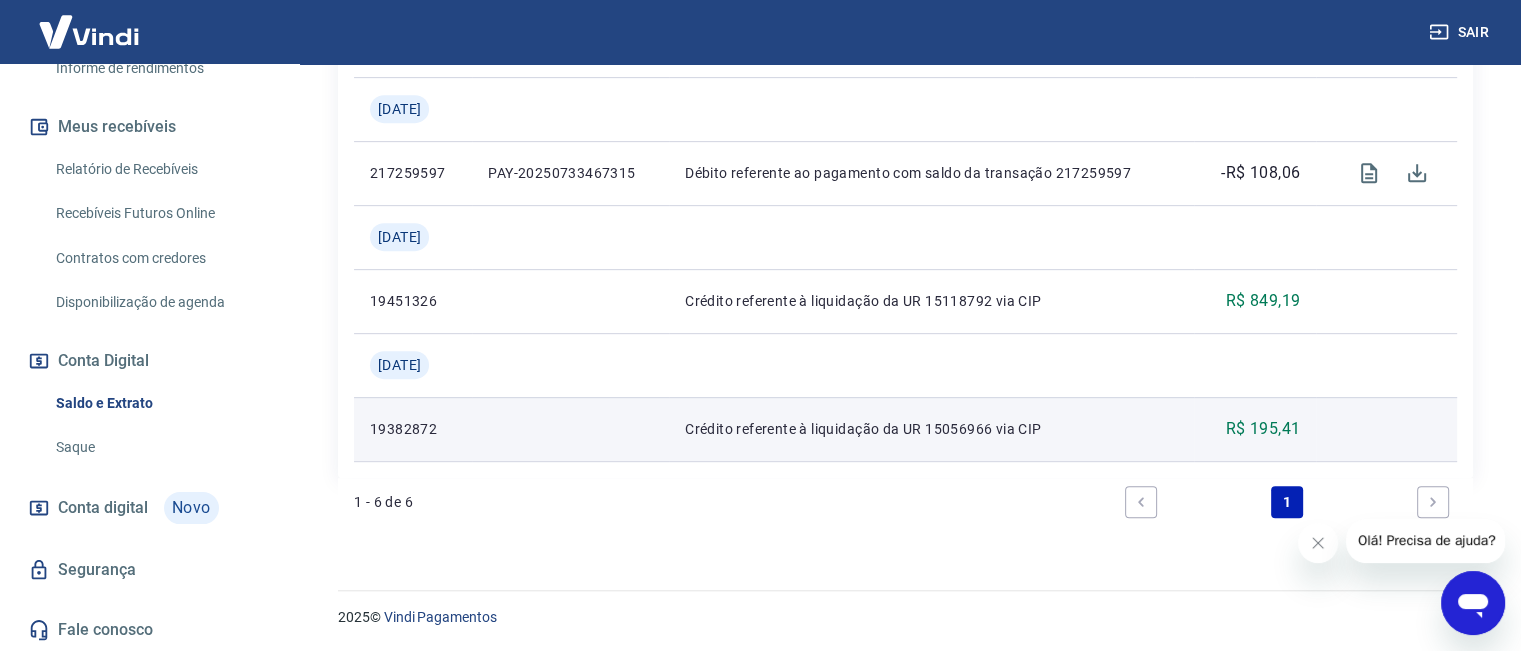scroll, scrollTop: 666, scrollLeft: 0, axis: vertical 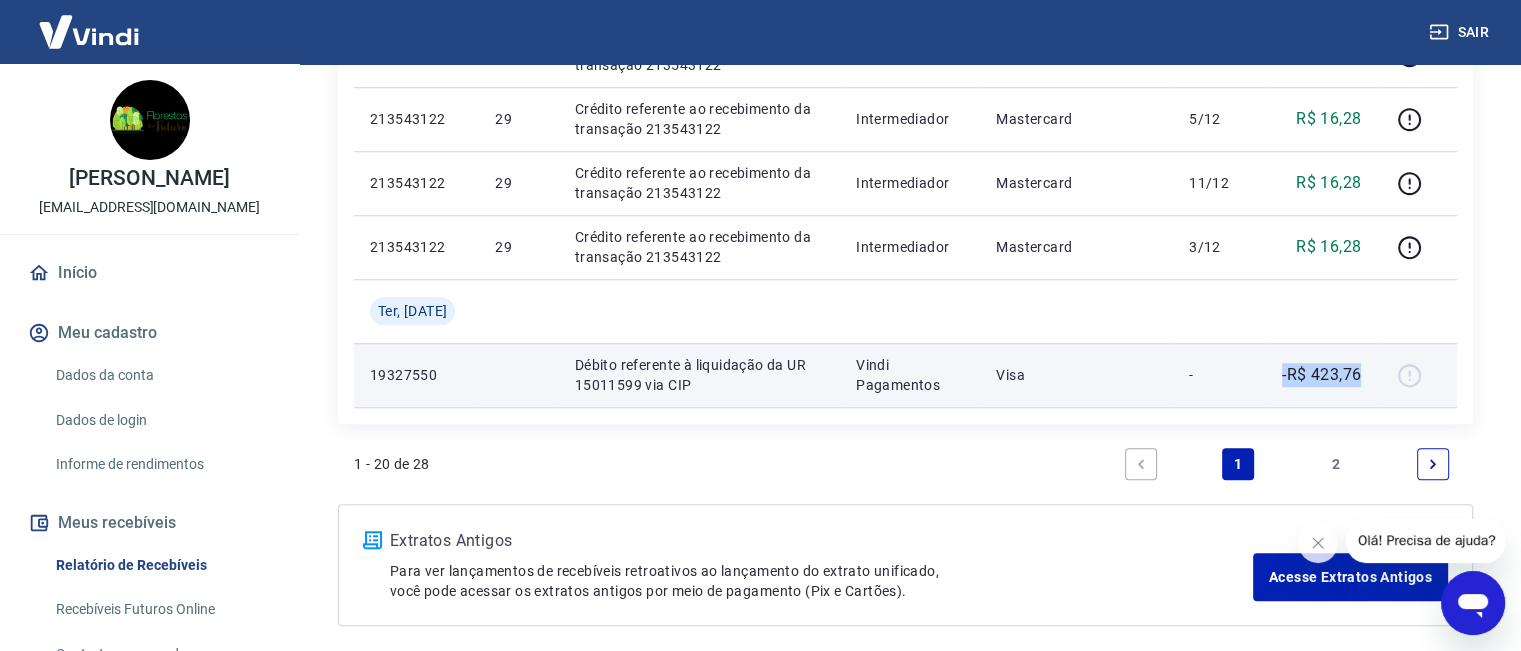 drag, startPoint x: 1282, startPoint y: 377, endPoint x: 1369, endPoint y: 383, distance: 87.20665 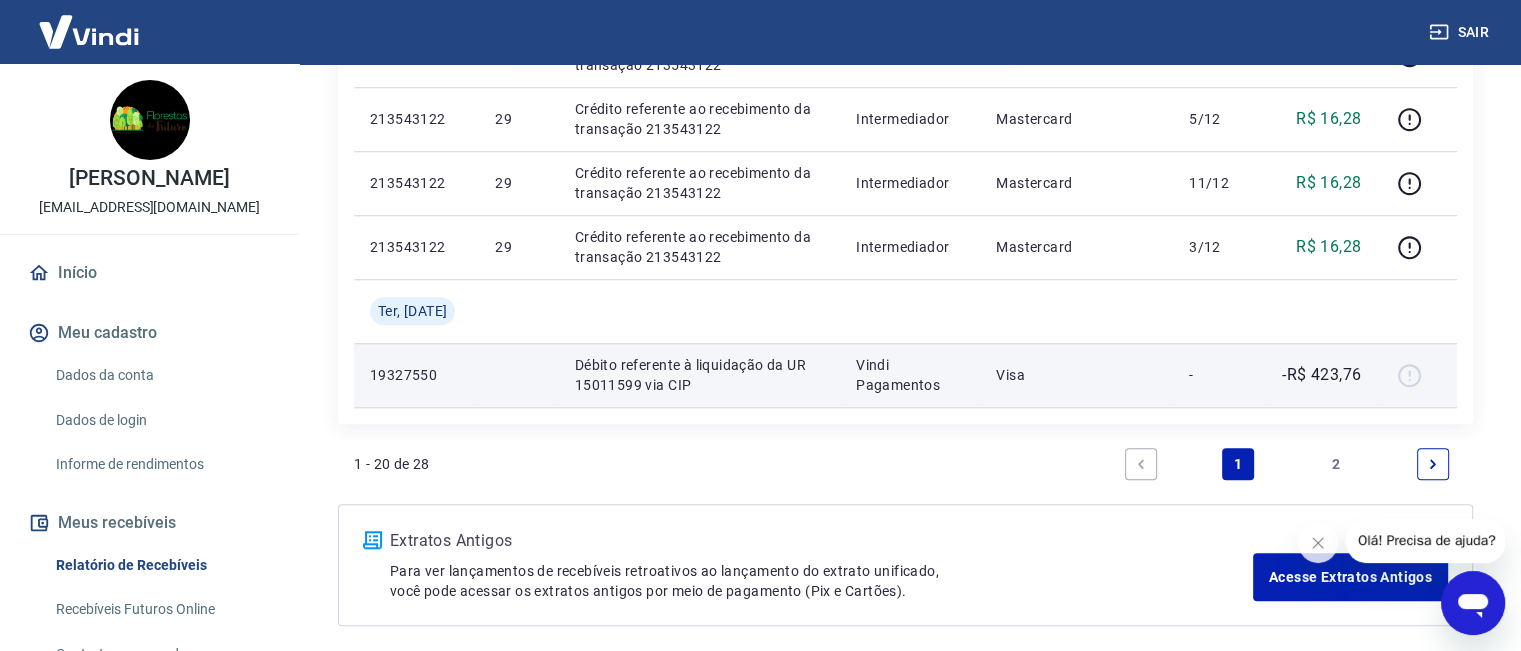 drag, startPoint x: 1284, startPoint y: 379, endPoint x: 1247, endPoint y: 381, distance: 37.054016 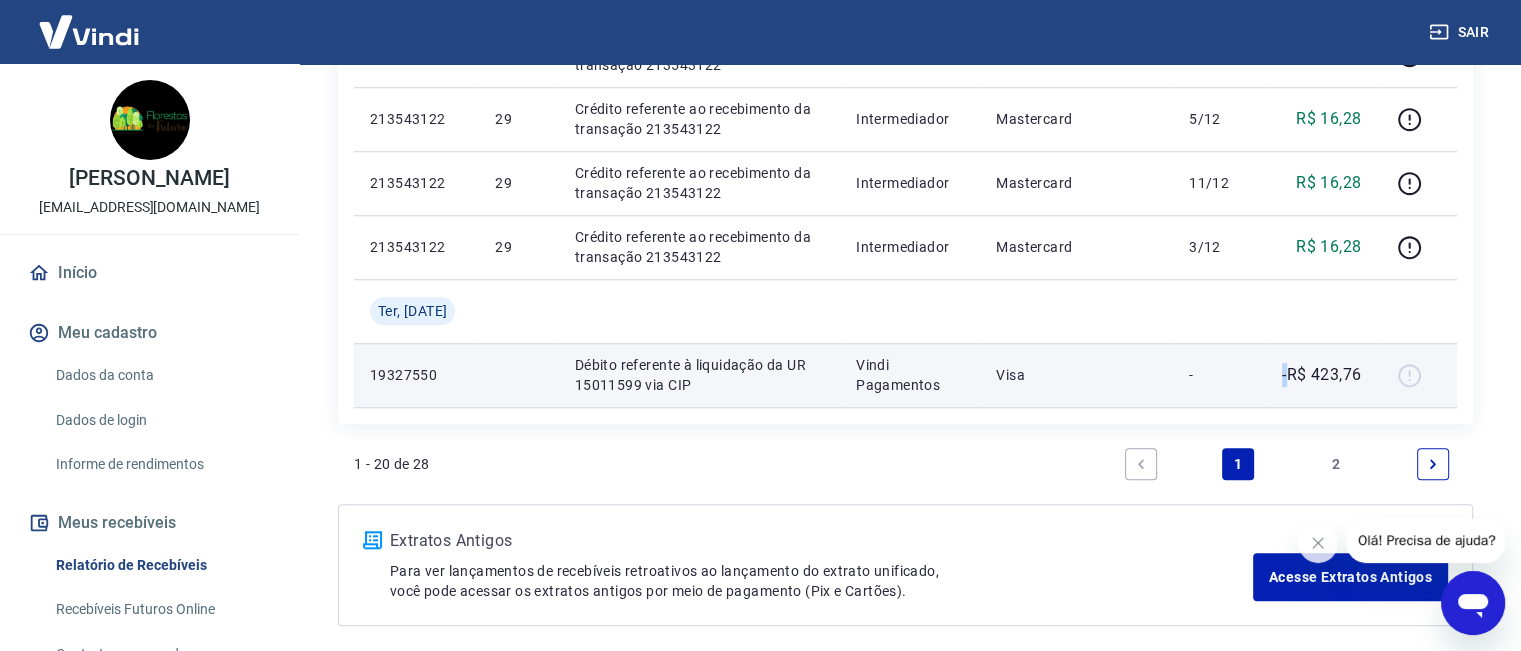 drag, startPoint x: 1287, startPoint y: 376, endPoint x: 1268, endPoint y: 376, distance: 19 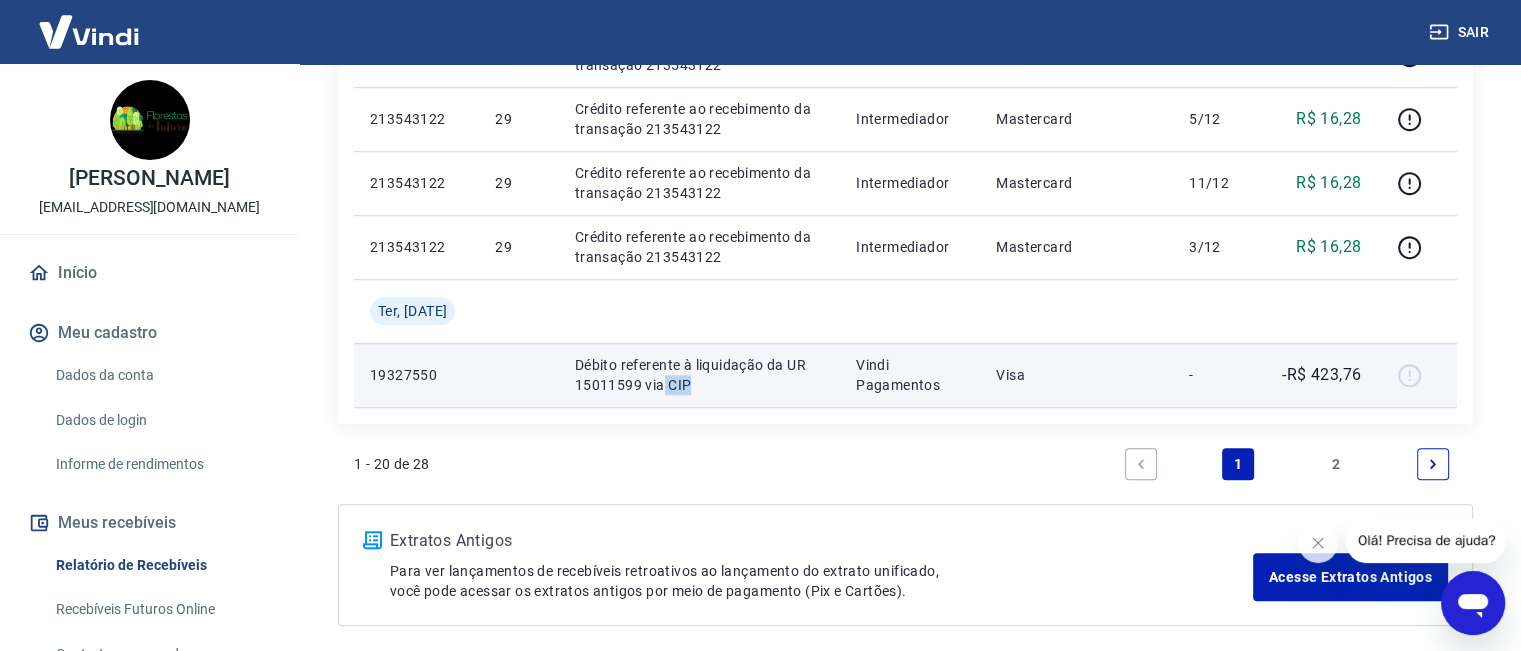 drag, startPoint x: 652, startPoint y: 383, endPoint x: 697, endPoint y: 387, distance: 45.17743 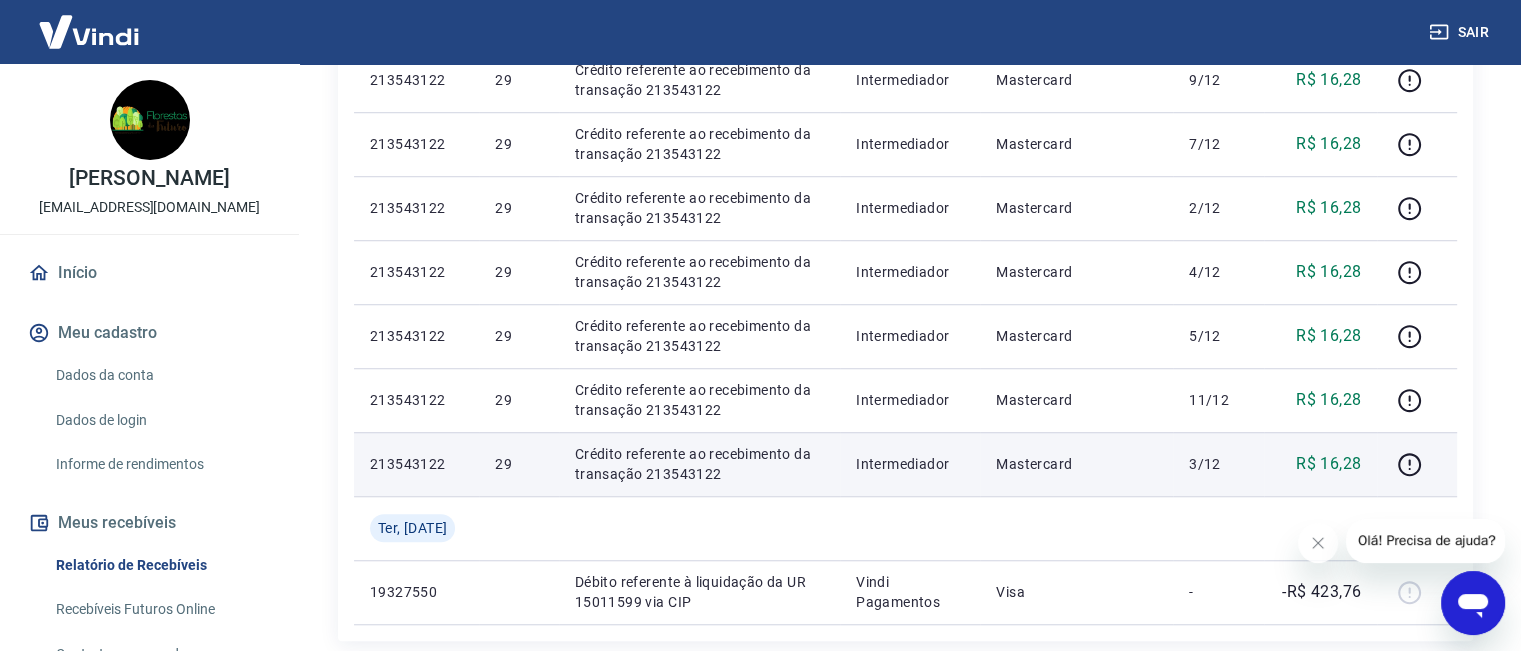 scroll, scrollTop: 1683, scrollLeft: 0, axis: vertical 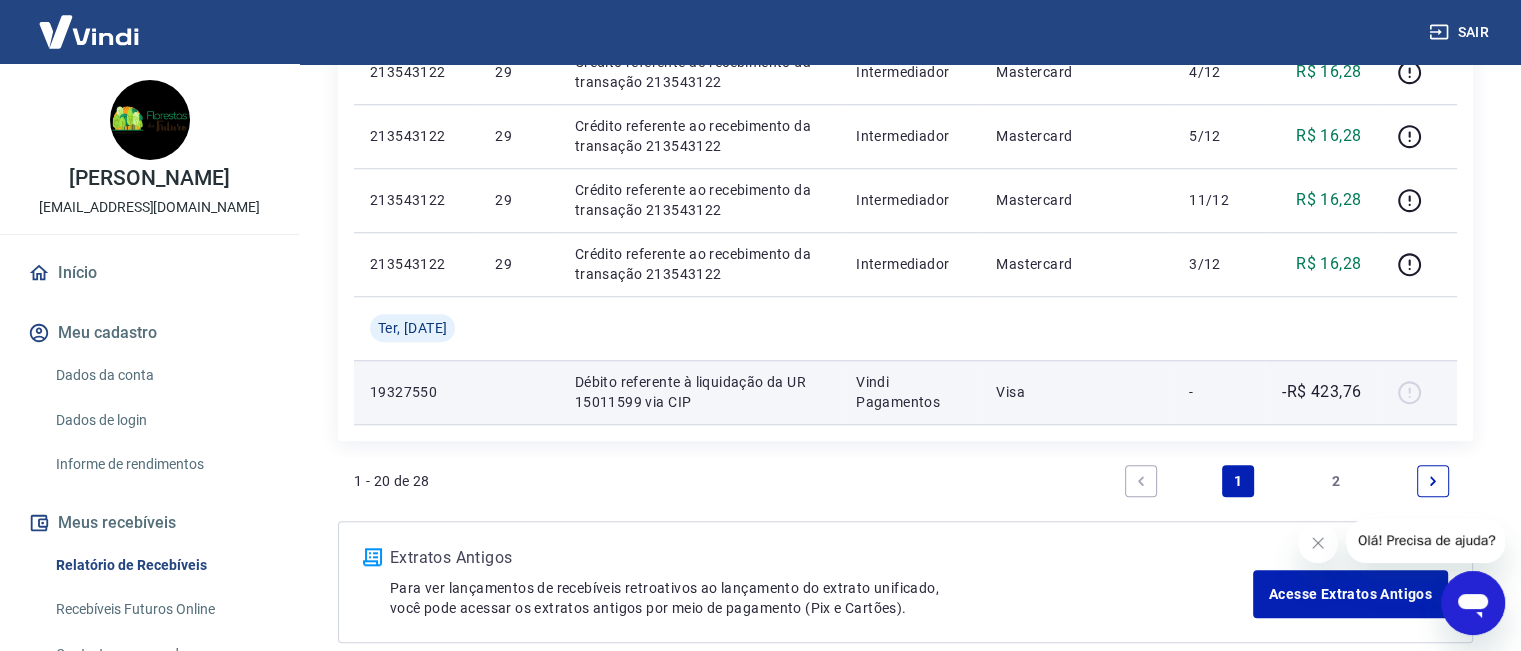 click on "-R$ 423,76" at bounding box center [1321, 392] 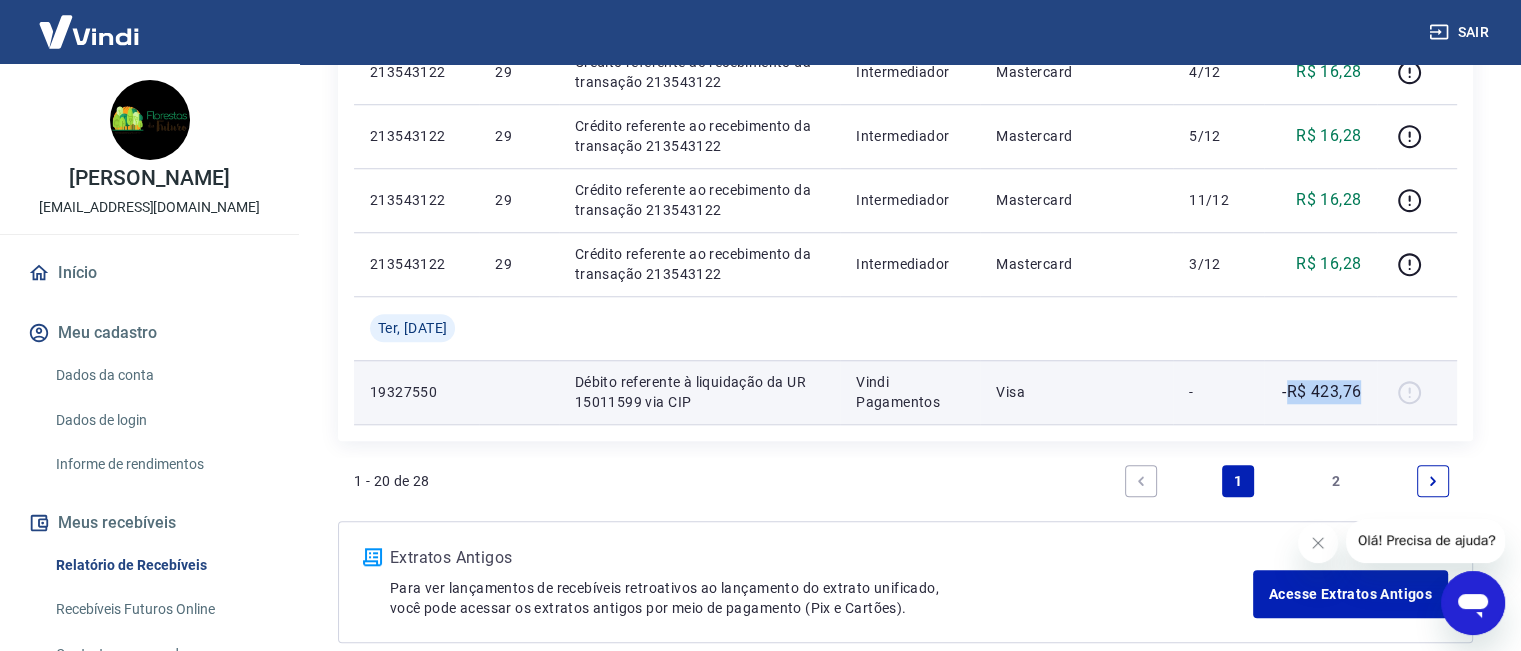 drag, startPoint x: 1292, startPoint y: 391, endPoint x: 1365, endPoint y: 392, distance: 73.00685 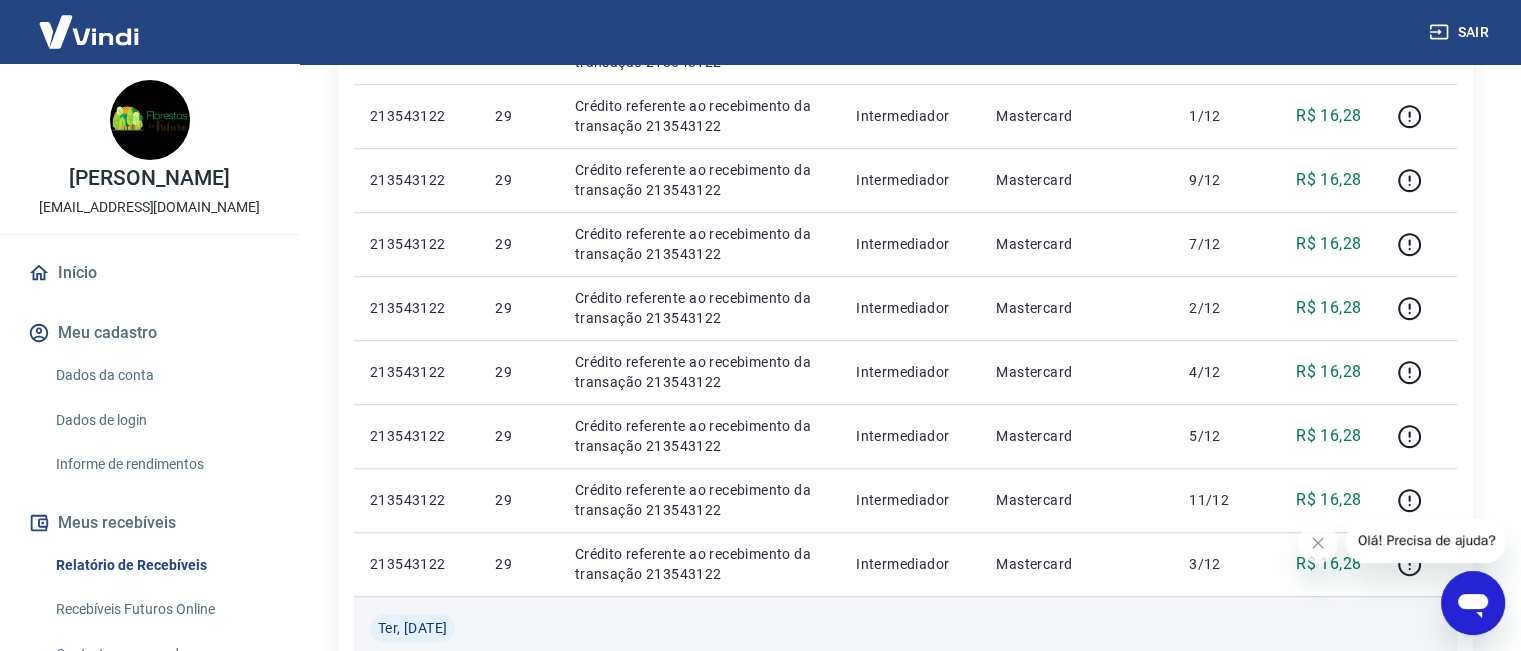 scroll, scrollTop: 1483, scrollLeft: 0, axis: vertical 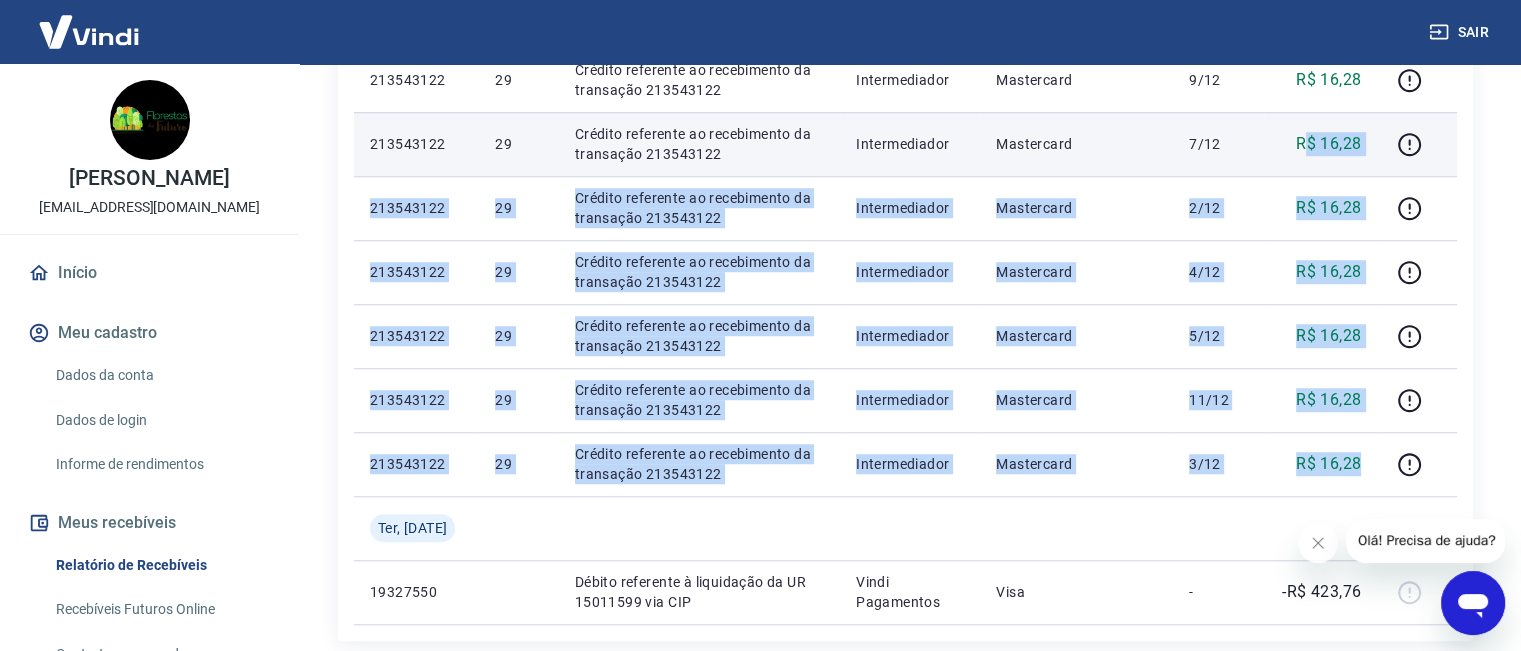 drag, startPoint x: 1367, startPoint y: 471, endPoint x: 1308, endPoint y: 136, distance: 340.15585 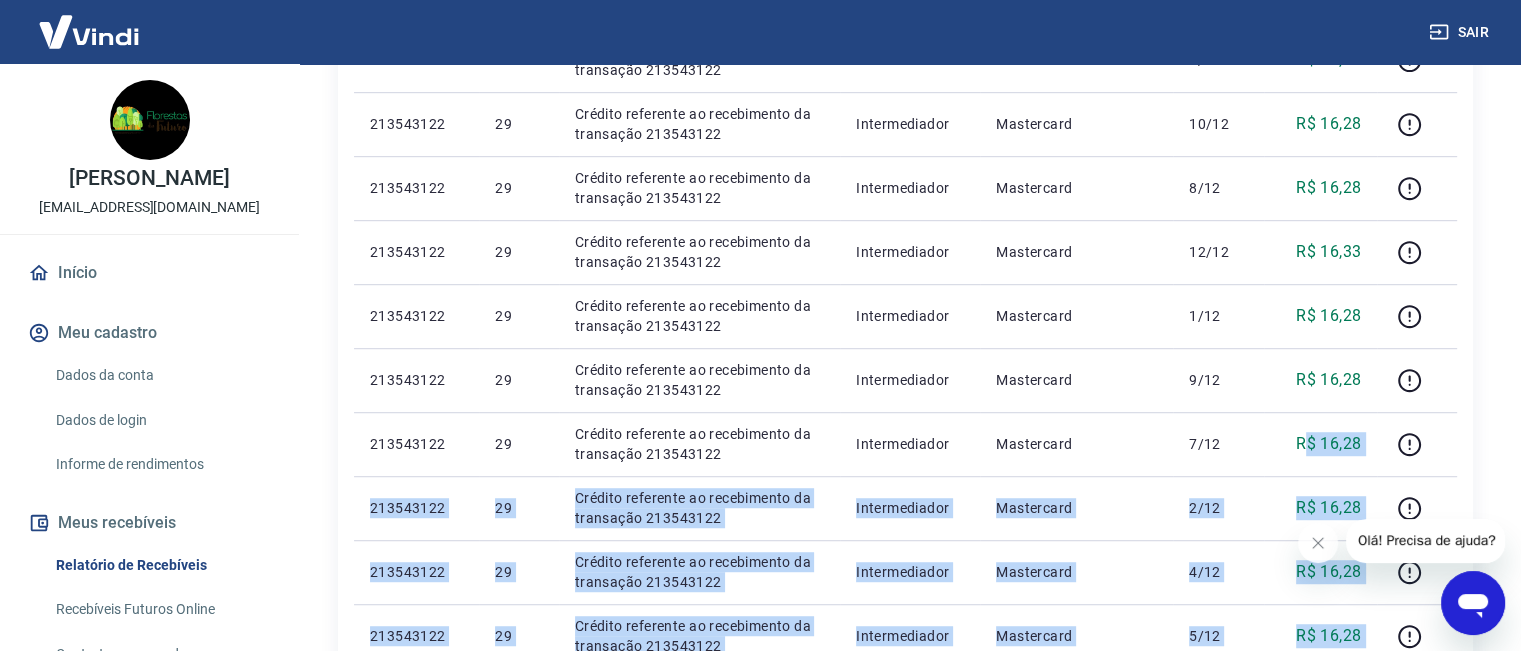 scroll, scrollTop: 883, scrollLeft: 0, axis: vertical 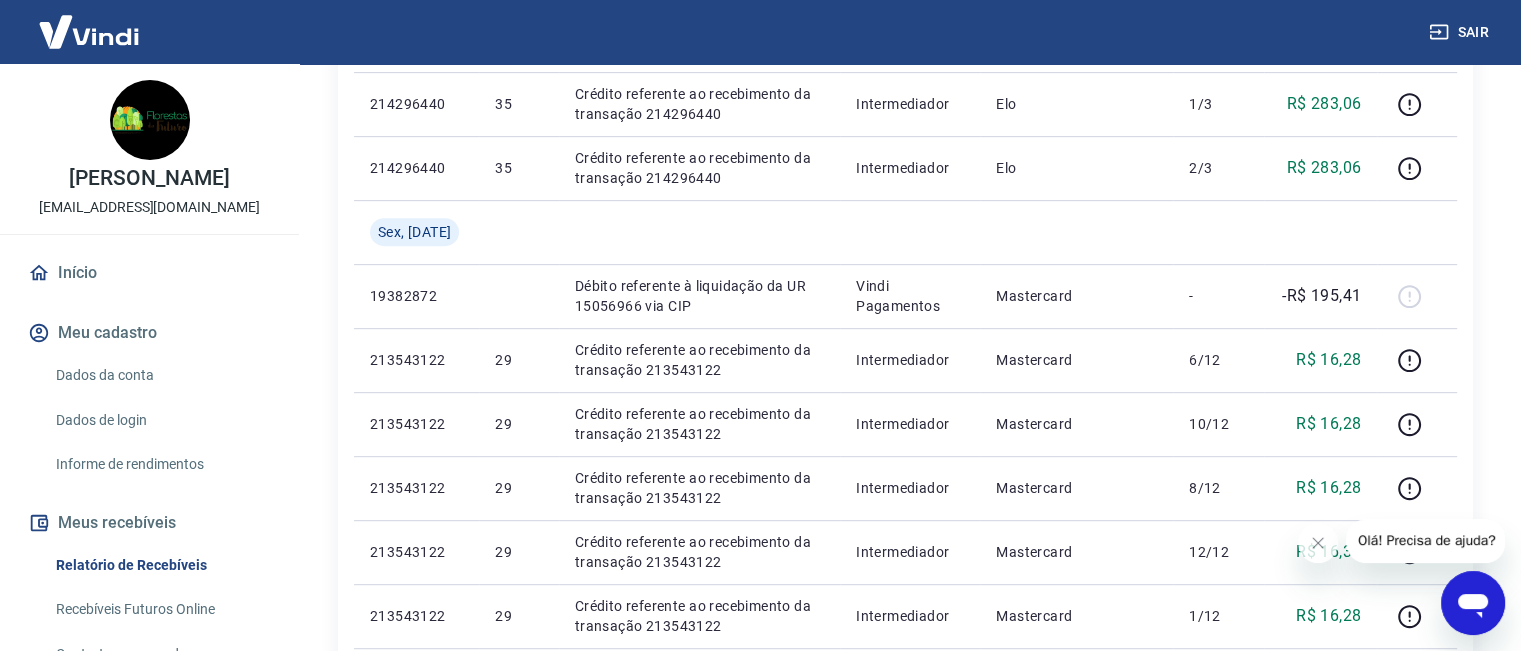 click on "ID Pedido Descrição Origem Pagamento Parcelas Valor Líq. Tarifas Qua, [DATE] 6557719 Débito referente ao saque 6557719 Vindi Pagamentos Transferência entre Contas - -R$ 301,33 Ter, [DATE] 217100403 49 Crédito referente ao recebimento da transação 217100403 Intermediador Boleto/Transferência 1/1 R$ 301,33 Ter, [DATE] 19451326 Débito referente à liquidação da UR 15118792 via CIP Vindi Pagamentos Elo - -R$ 849,19 214296440 35 Crédito referente ao recebimento da transação 214296440 Intermediador Elo 3/3 R$ 283,07 214296440 35 Crédito referente ao recebimento da transação 214296440 Intermediador Elo 1/3 R$ 283,06 214296440 35 Crédito referente ao recebimento da transação 214296440 Intermediador Elo 2/3 R$ 283,06 Sex, [DATE] 19382872 Débito referente à liquidação da UR 15056966 via CIP Vindi Pagamentos Mastercard - -R$ 195,41 213543122 29 Crédito referente ao recebimento da transação 213543122 Intermediador Mastercard 6/12 R$ 16,28 213543122 29 Intermediador Mastercard 10/12 29" at bounding box center [905, 392] 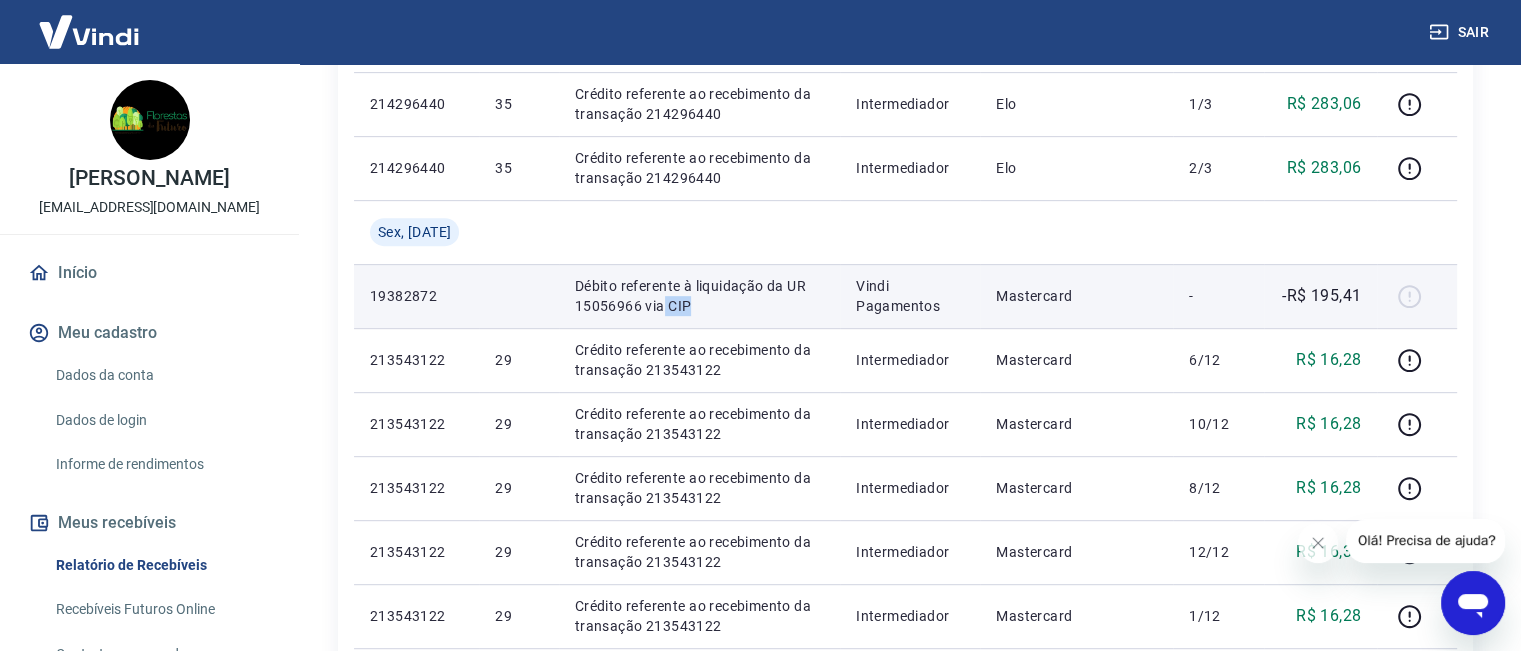 drag, startPoint x: 684, startPoint y: 303, endPoint x: 656, endPoint y: 299, distance: 28.284271 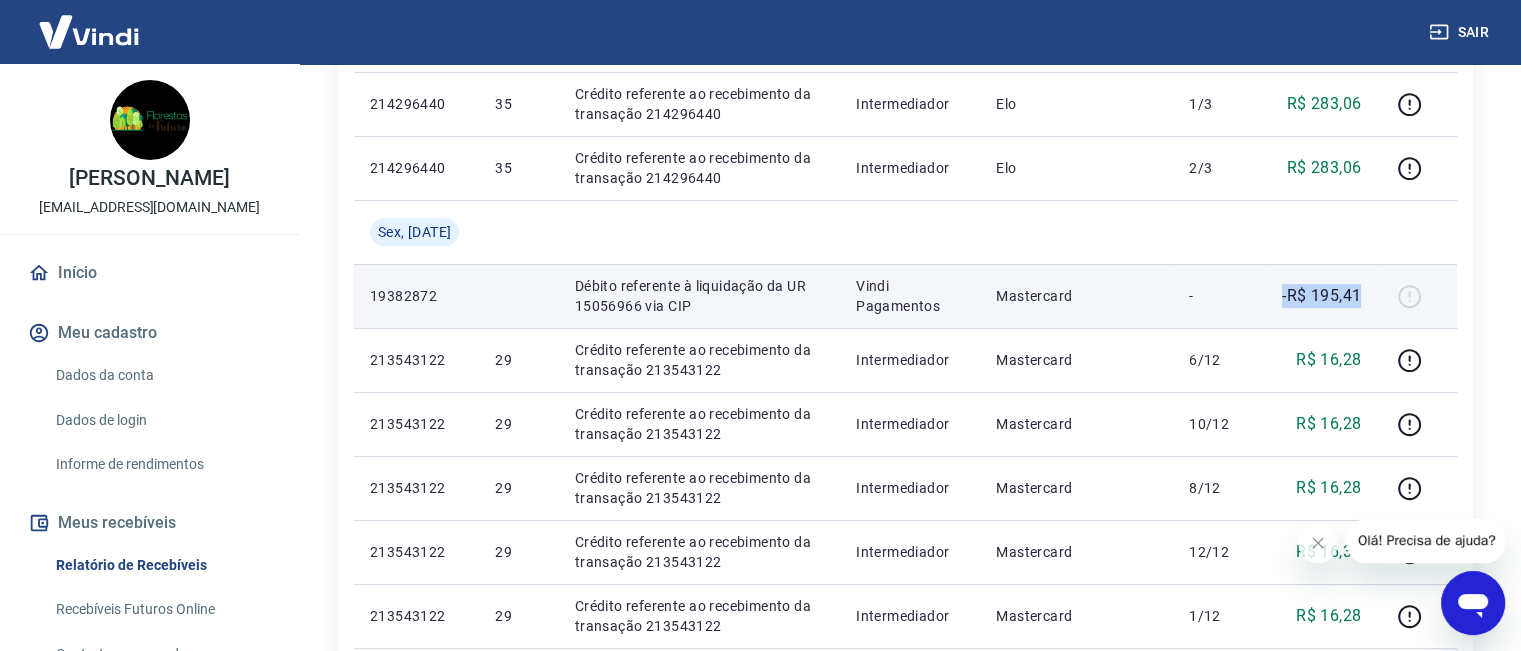 drag, startPoint x: 1328, startPoint y: 291, endPoint x: 1361, endPoint y: 291, distance: 33 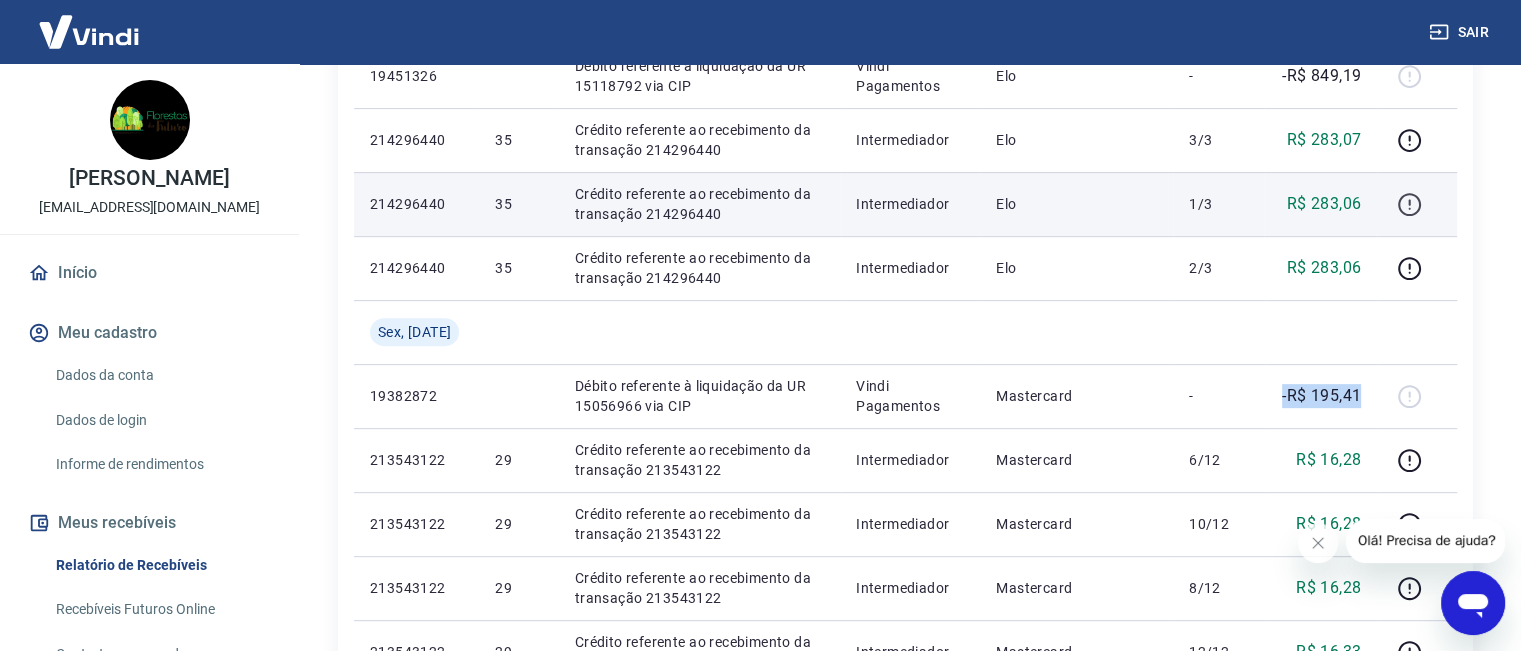 scroll, scrollTop: 683, scrollLeft: 0, axis: vertical 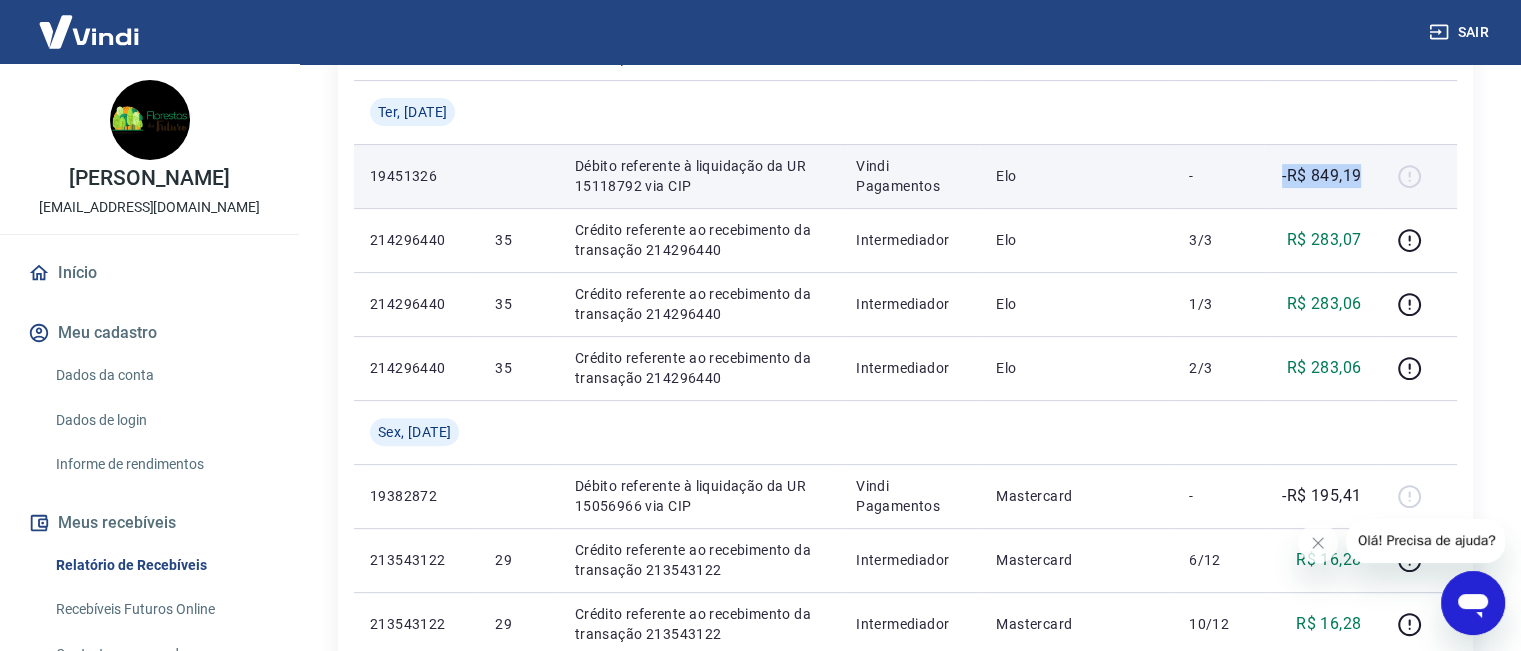 drag, startPoint x: 1281, startPoint y: 176, endPoint x: 1368, endPoint y: 168, distance: 87.36704 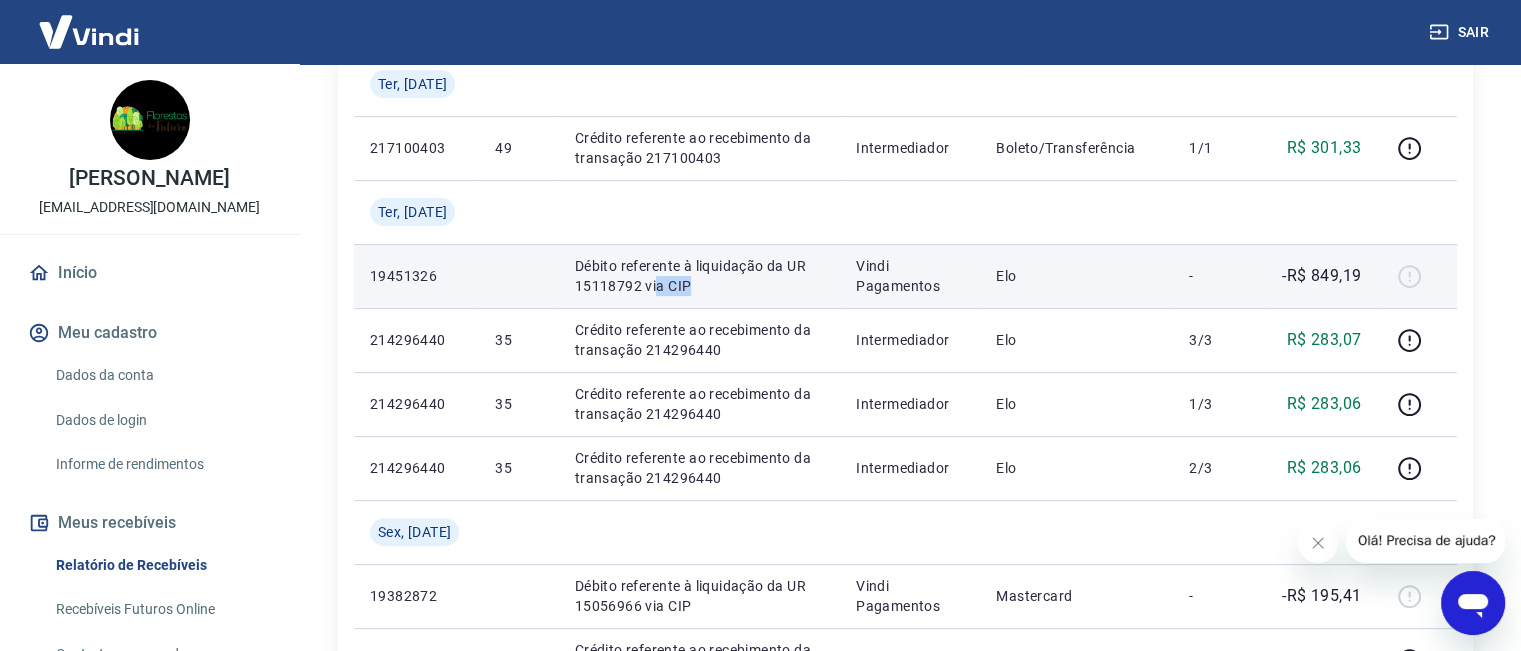 drag, startPoint x: 693, startPoint y: 287, endPoint x: 647, endPoint y: 283, distance: 46.173584 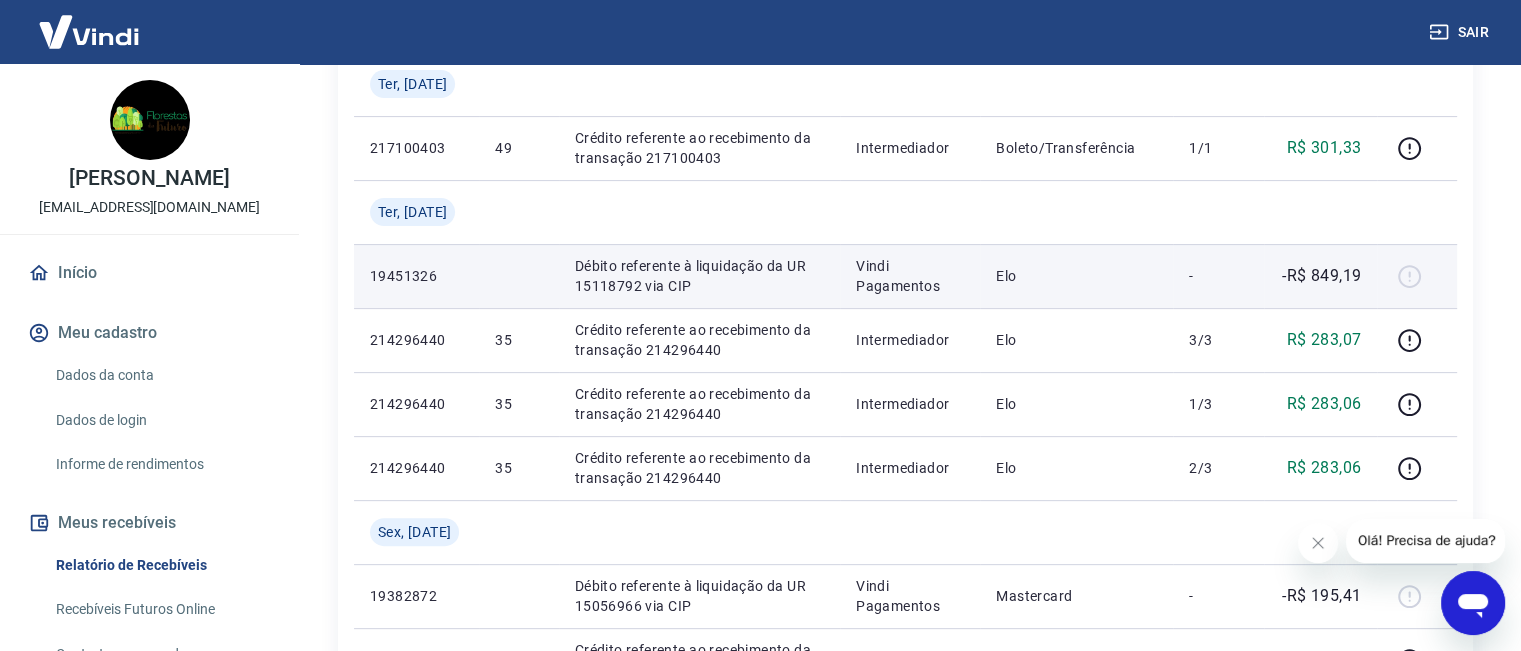 click on "Débito referente à liquidação da UR 15118792 via CIP" at bounding box center [699, 276] 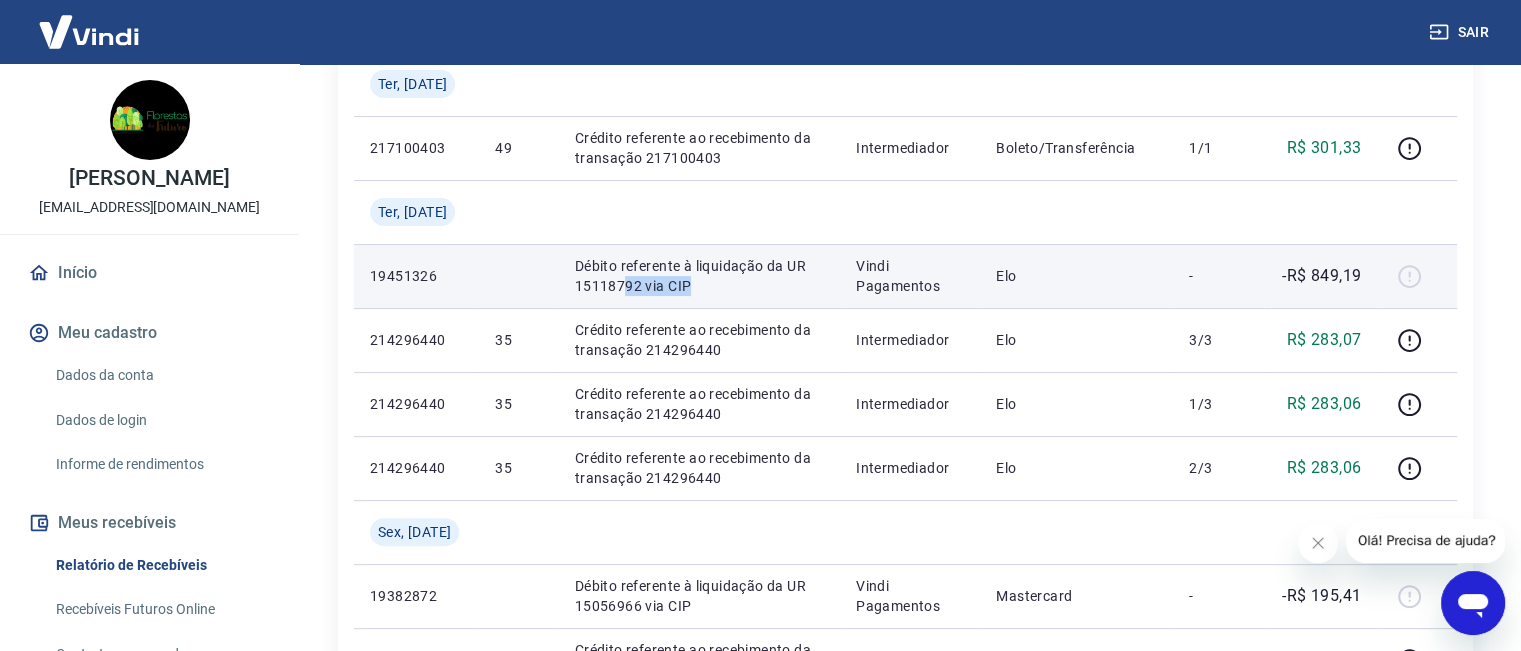 drag, startPoint x: 697, startPoint y: 288, endPoint x: 615, endPoint y: 281, distance: 82.29824 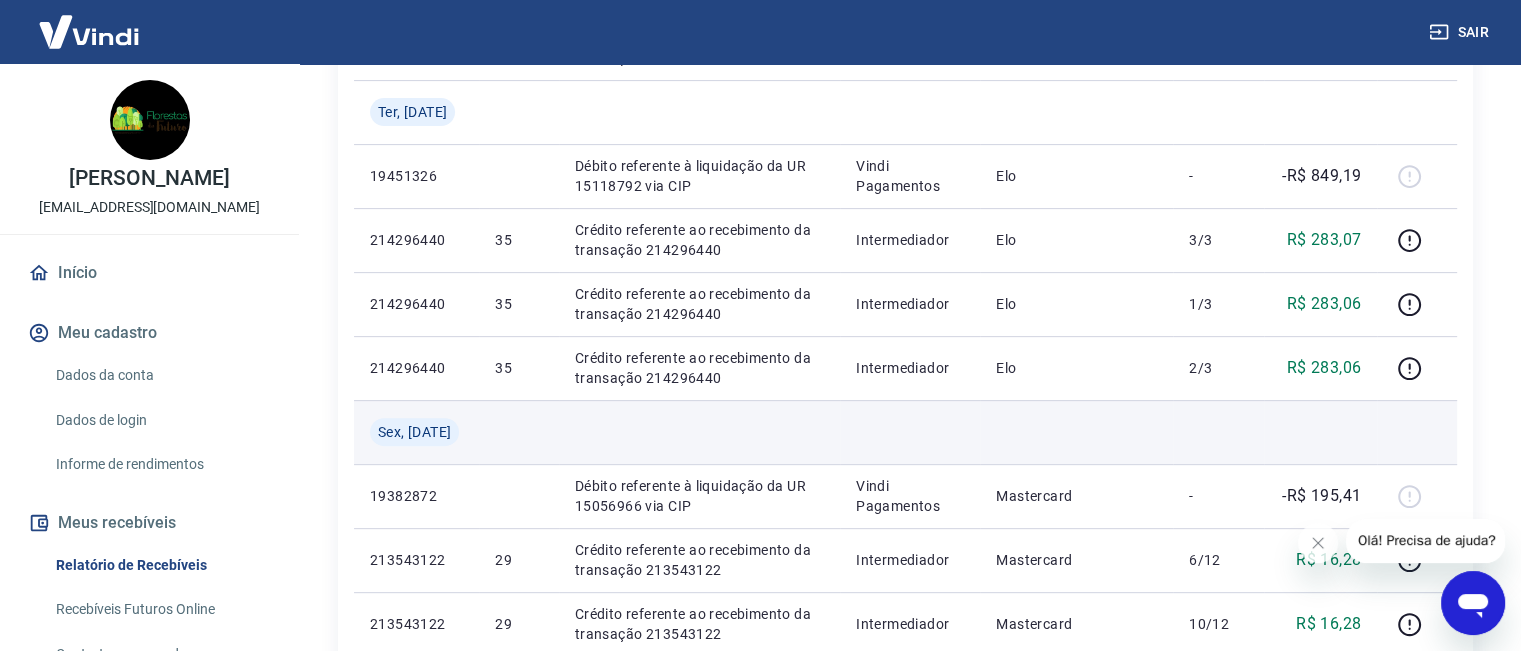 scroll, scrollTop: 783, scrollLeft: 0, axis: vertical 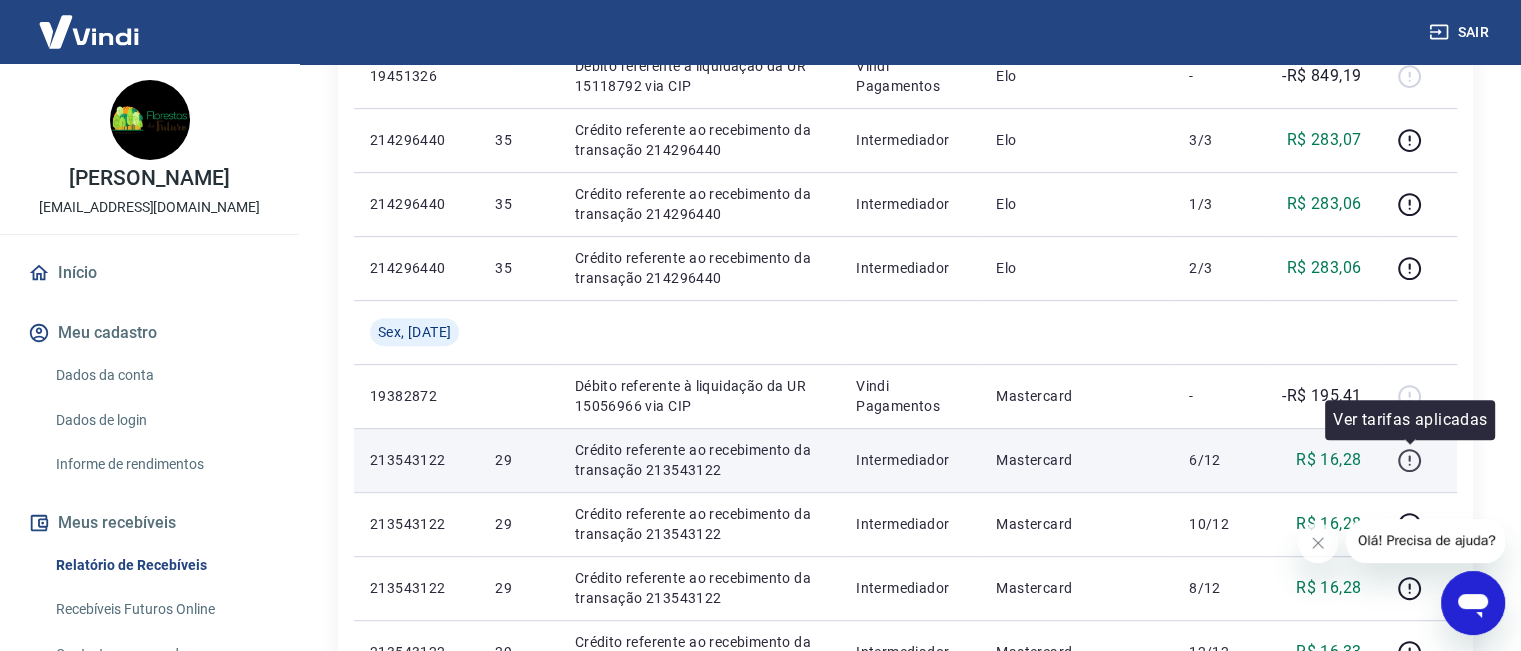 click 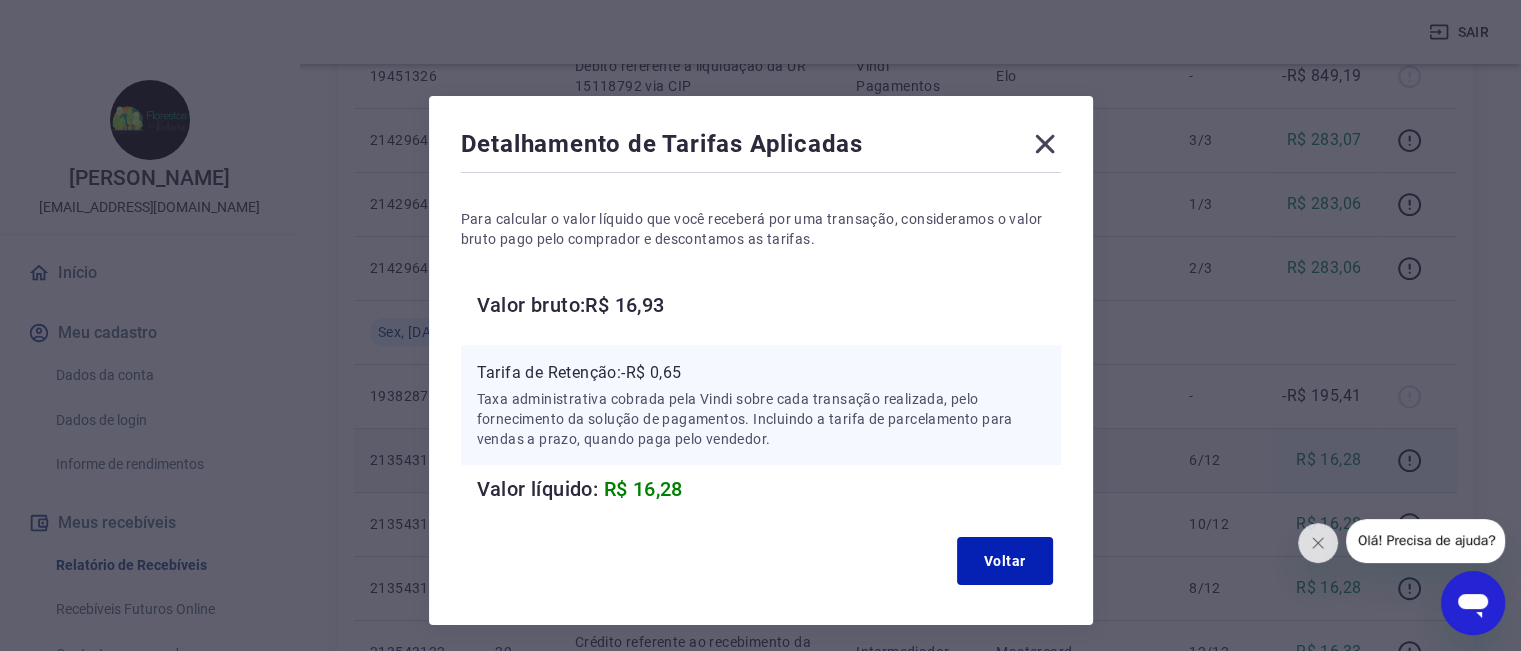 scroll, scrollTop: 69, scrollLeft: 0, axis: vertical 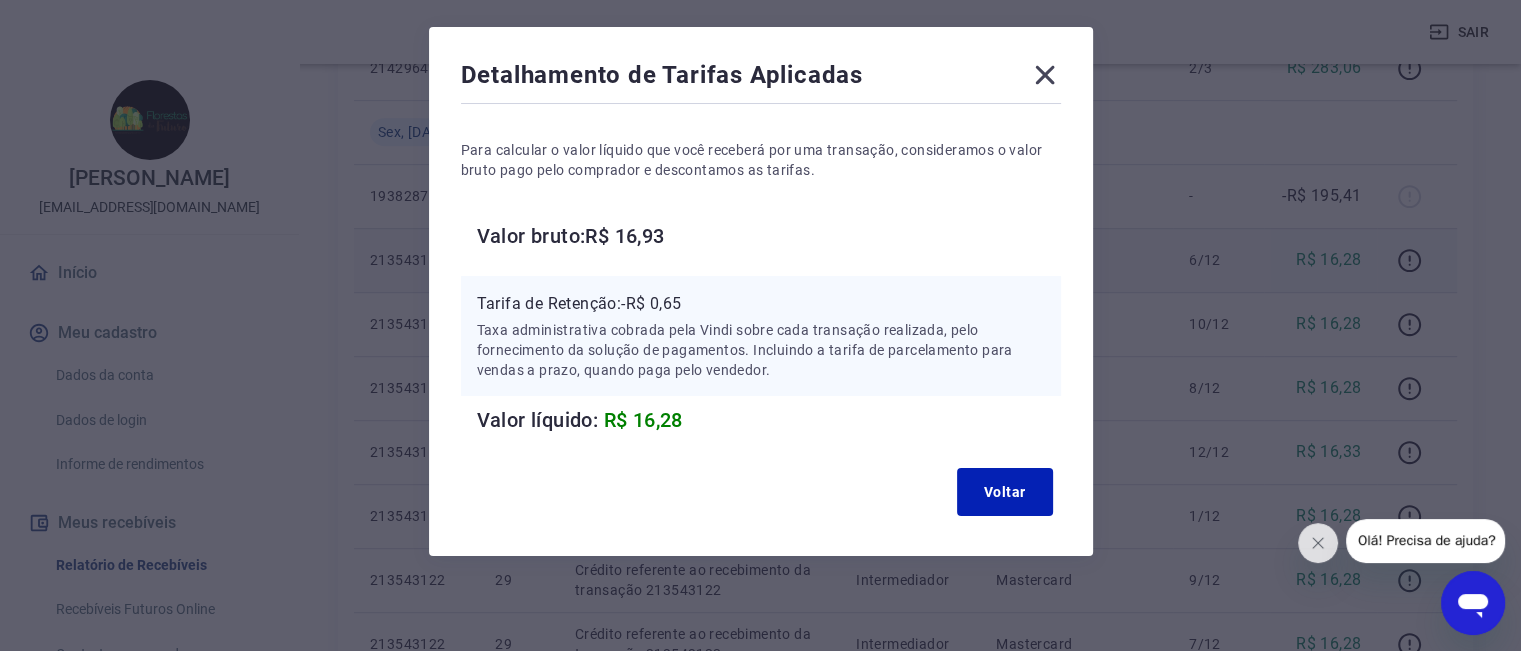 click 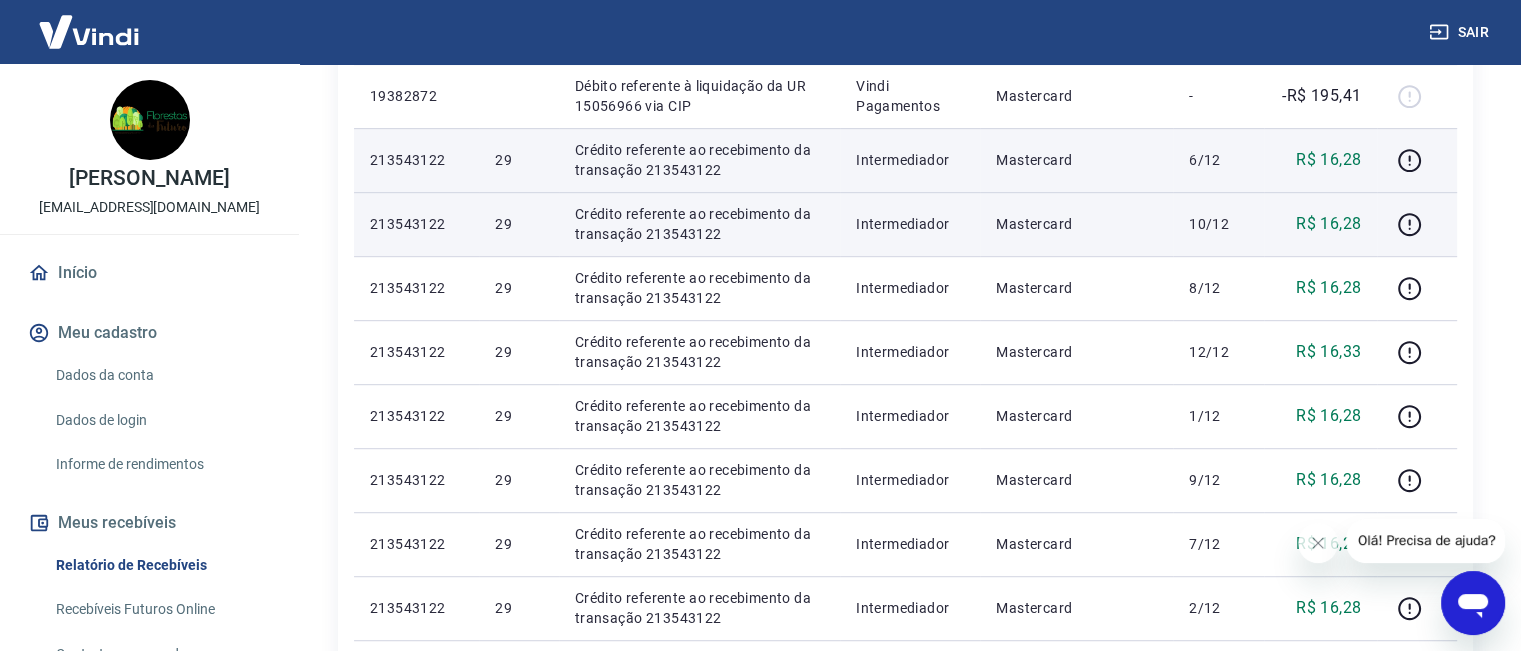 scroll, scrollTop: 983, scrollLeft: 0, axis: vertical 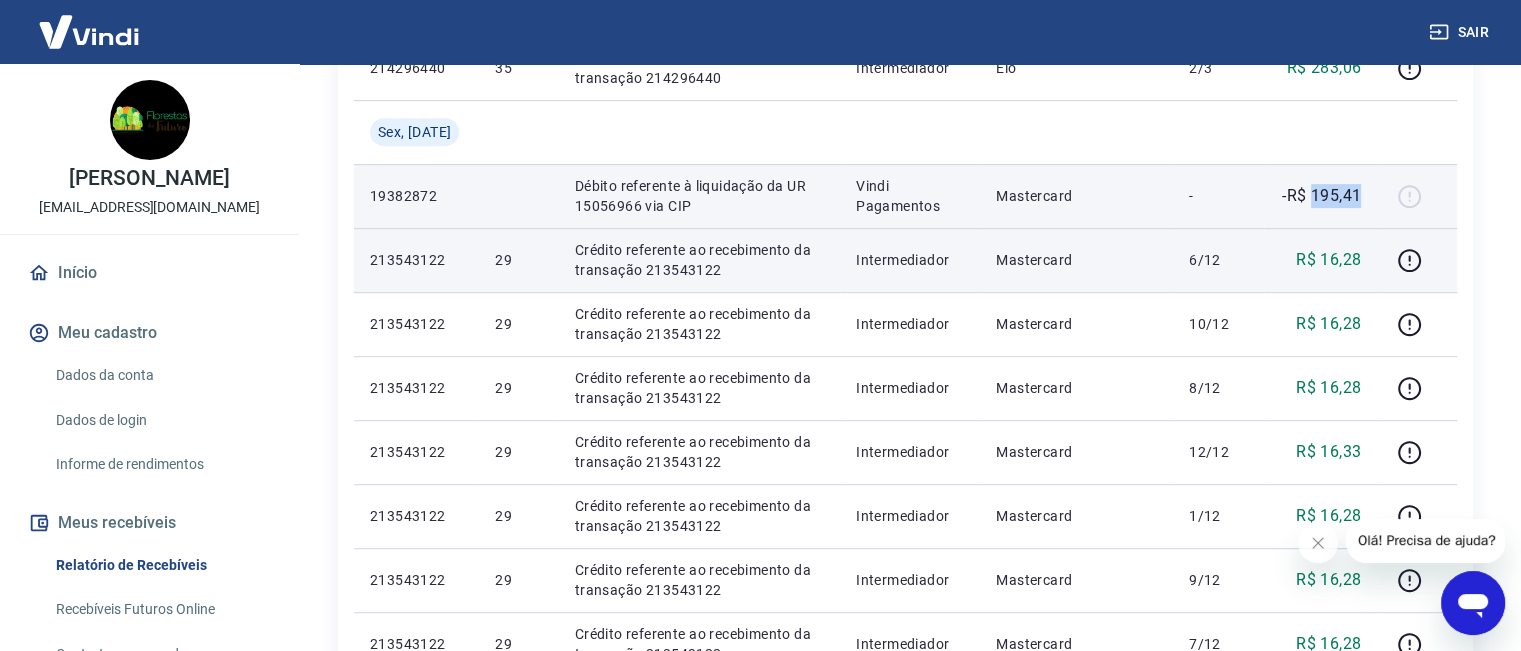 drag, startPoint x: 1315, startPoint y: 199, endPoint x: 1375, endPoint y: 204, distance: 60.207973 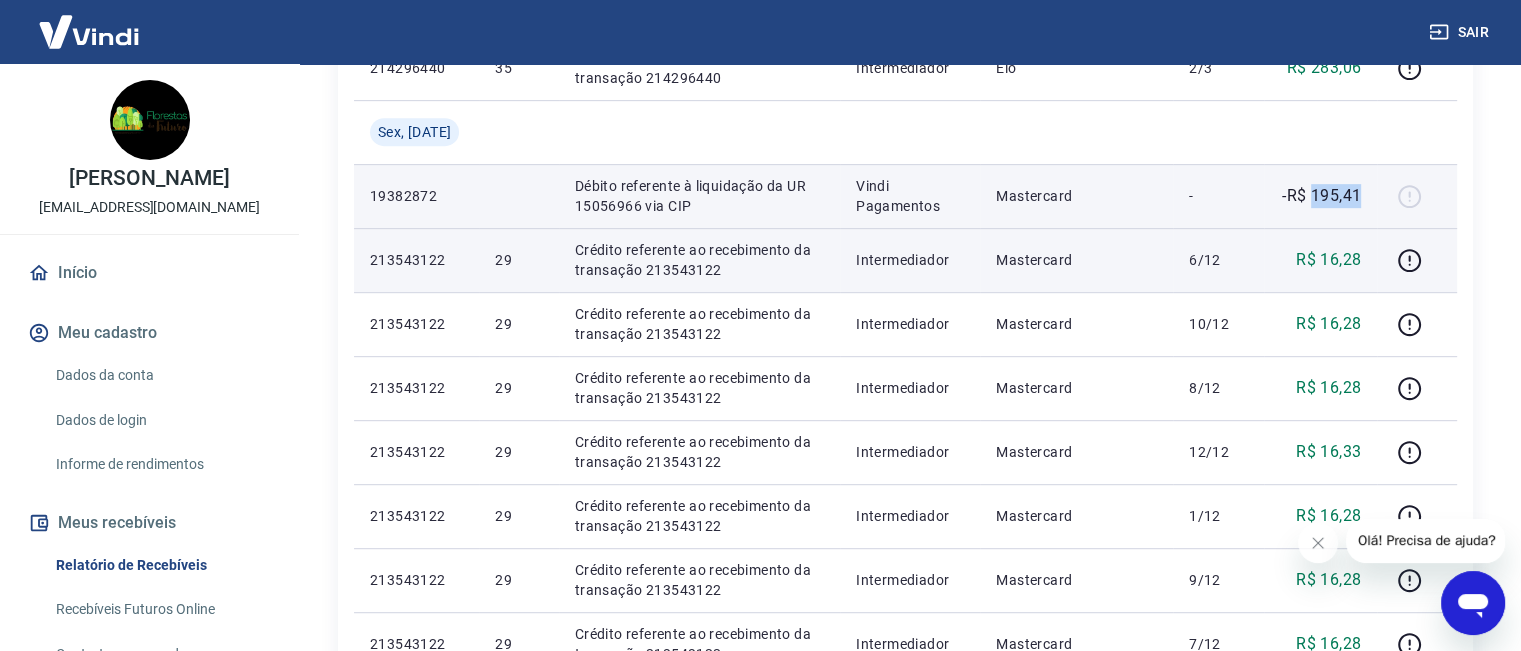 click on "-R$ 195,41" at bounding box center (1320, 196) 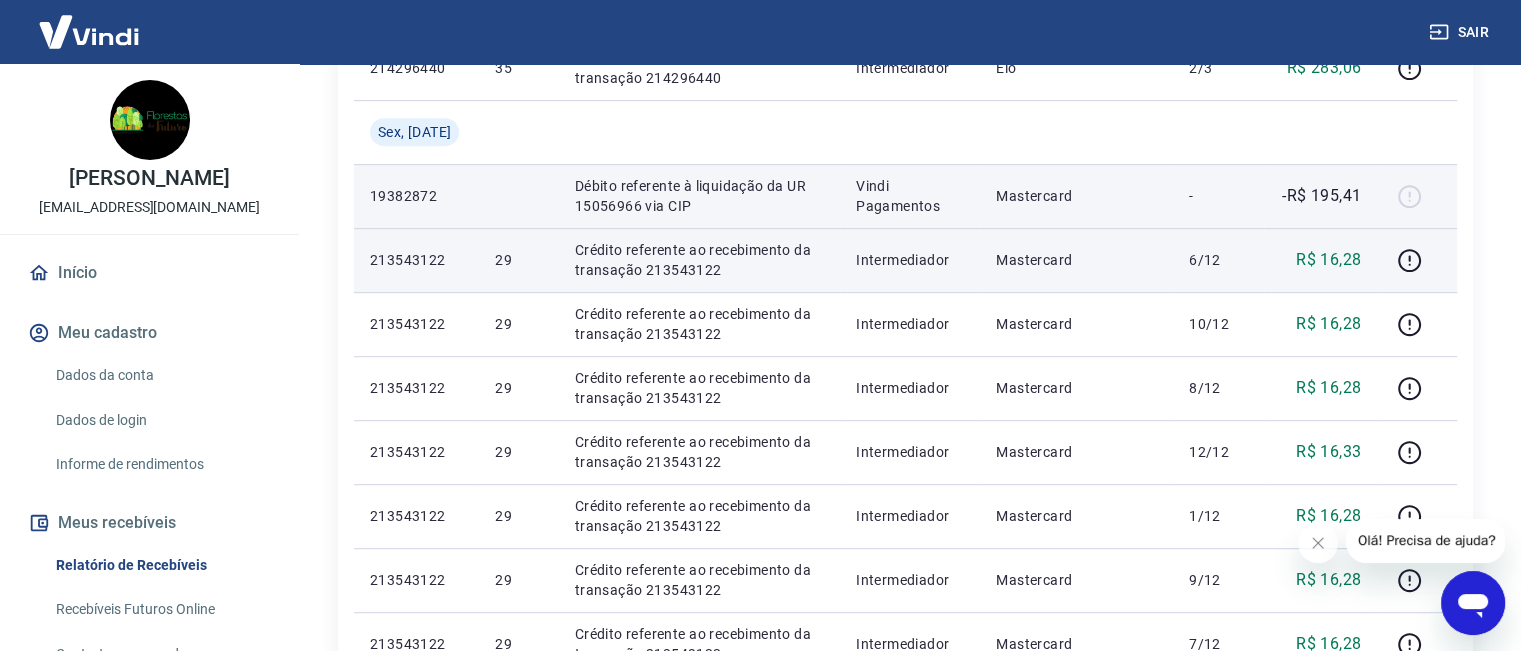 click on "-R$ 195,41" at bounding box center (1321, 196) 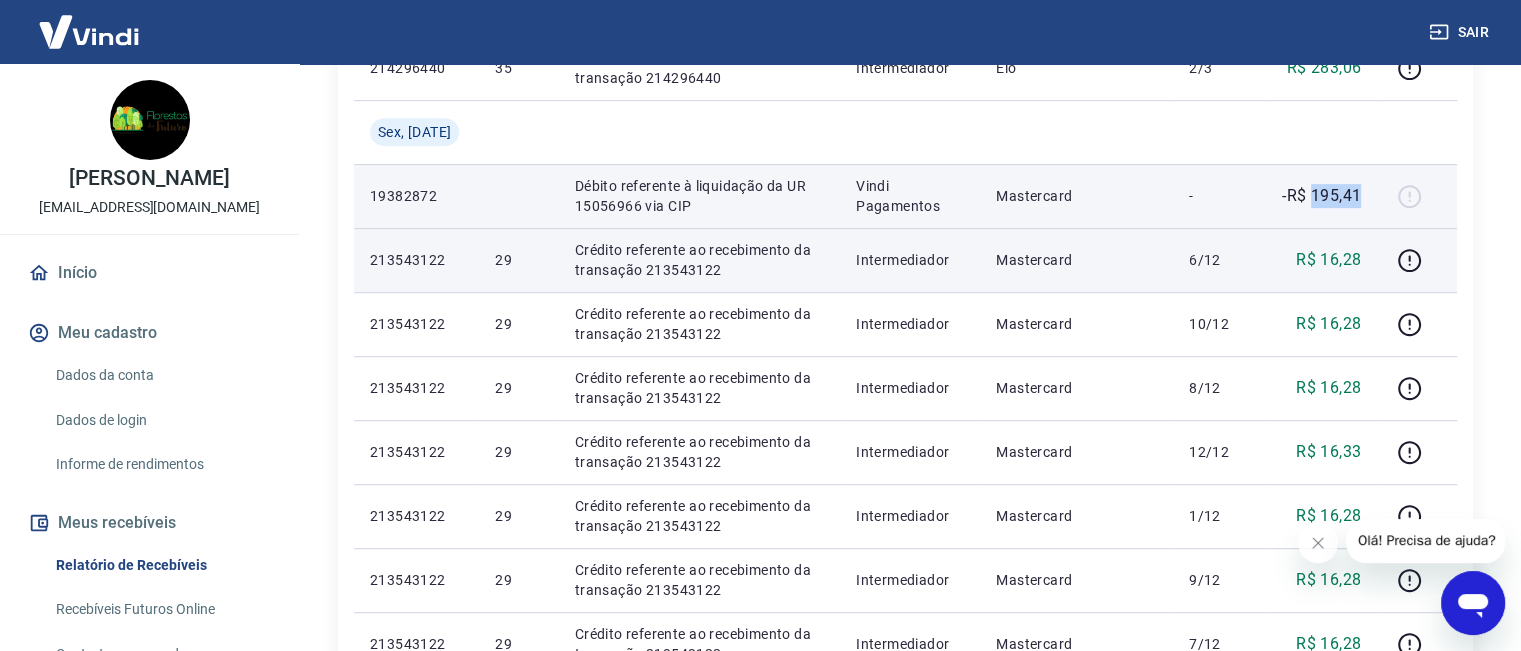drag, startPoint x: 1312, startPoint y: 192, endPoint x: 1376, endPoint y: 200, distance: 64.49806 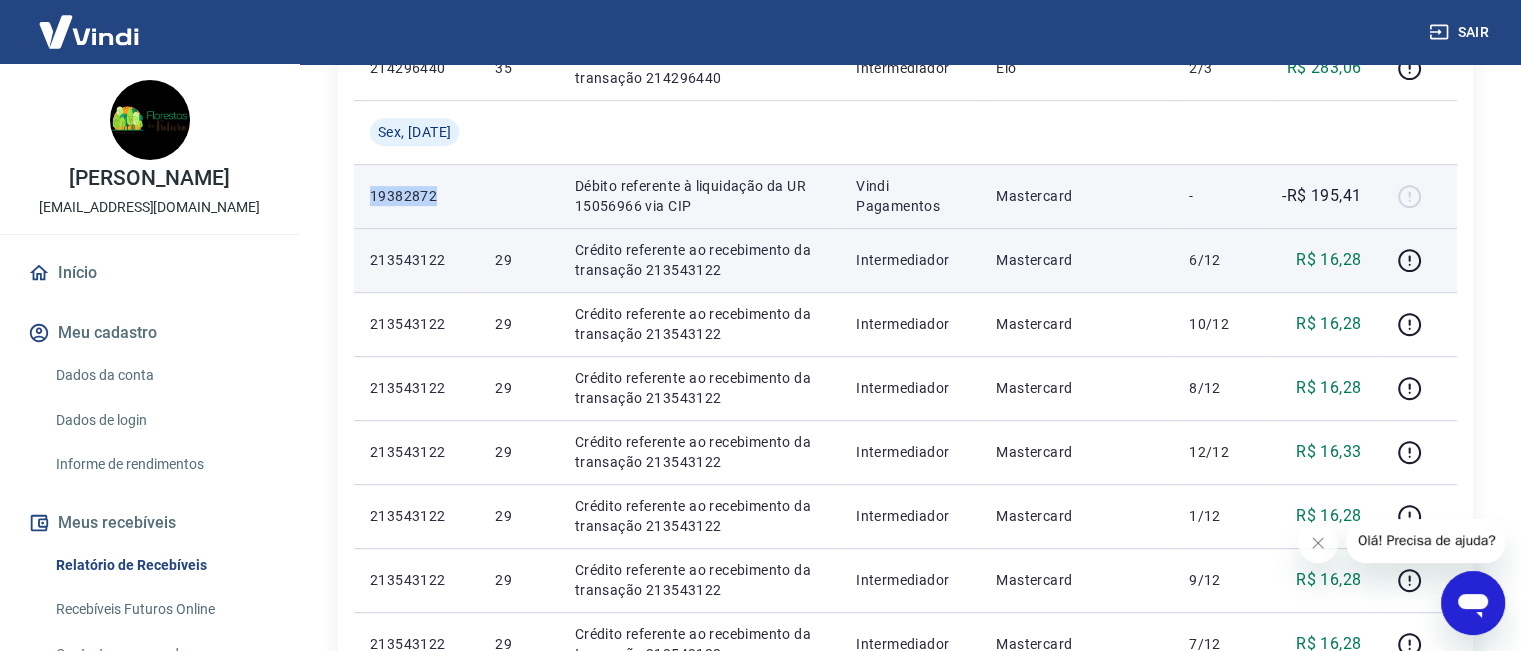 drag, startPoint x: 436, startPoint y: 183, endPoint x: 371, endPoint y: 194, distance: 65.9242 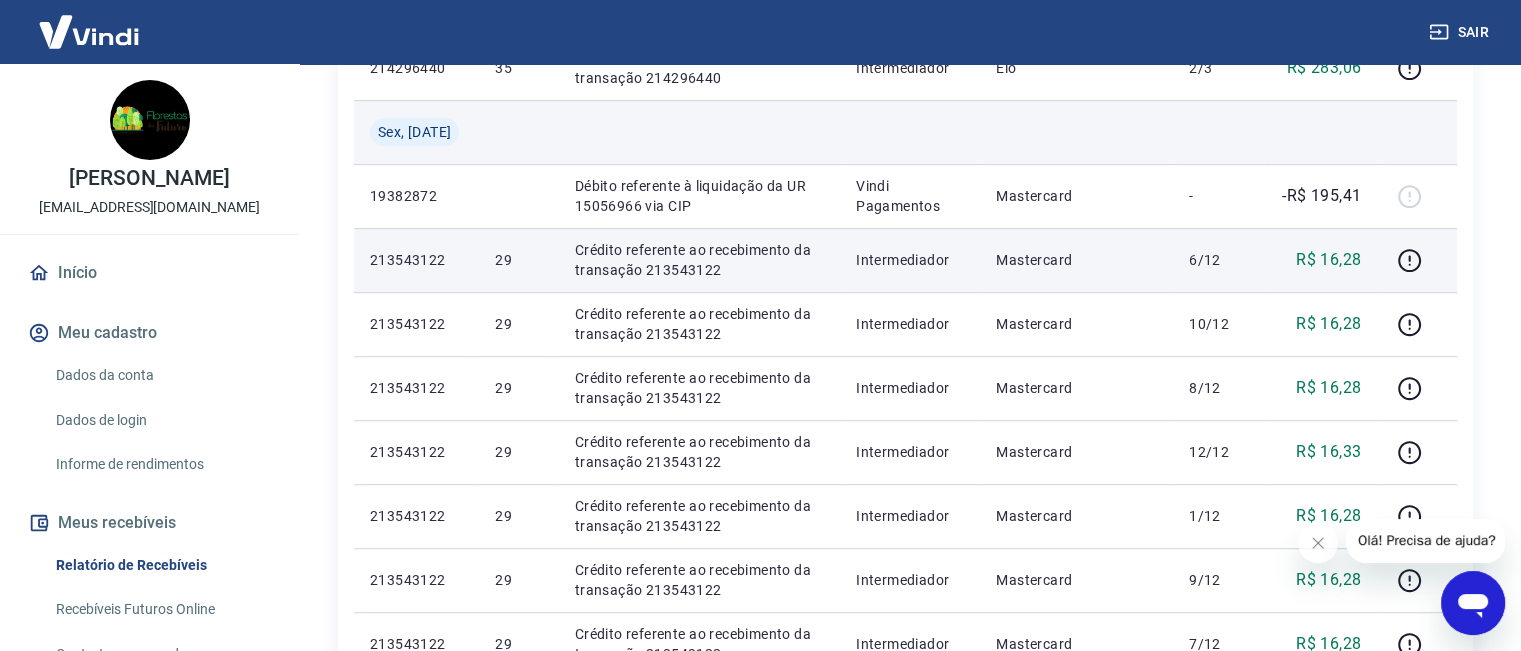 click on "Sex, [DATE]" at bounding box center [416, 132] 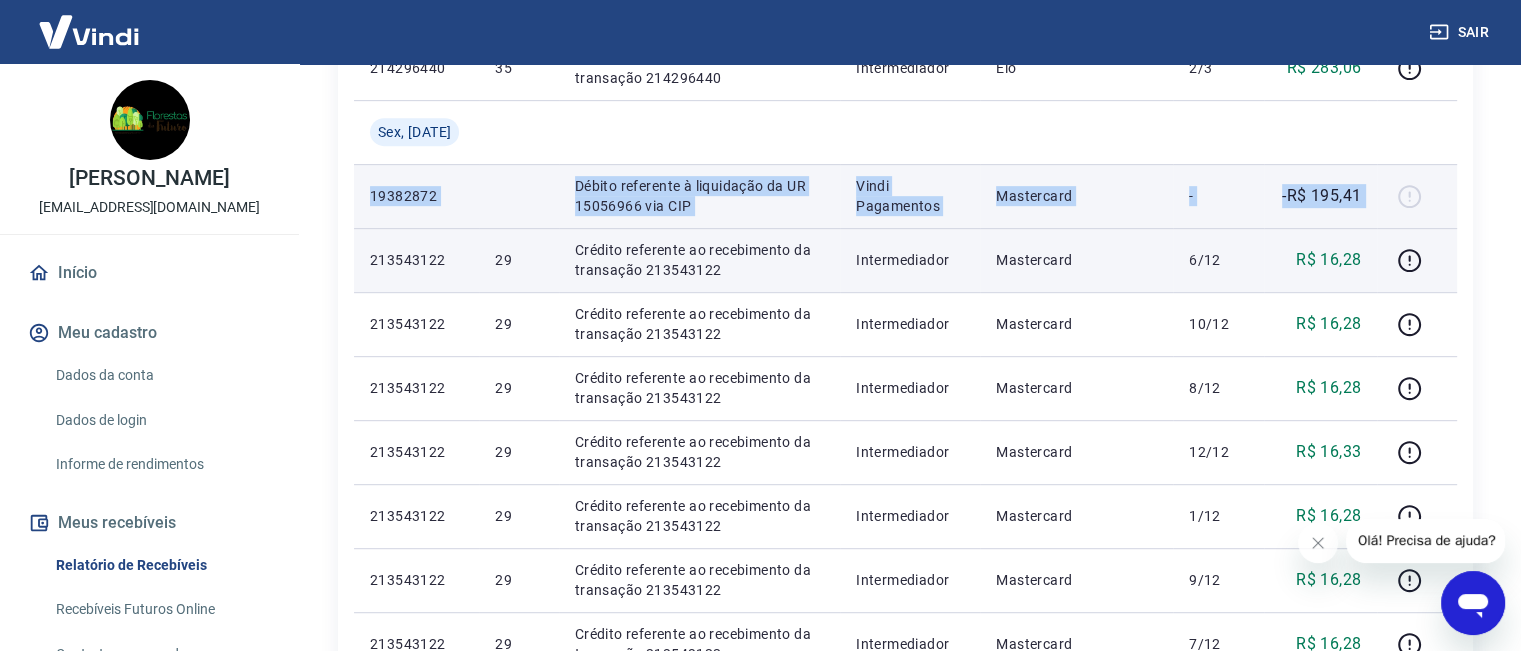 drag, startPoint x: 368, startPoint y: 195, endPoint x: 1425, endPoint y: 211, distance: 1057.1211 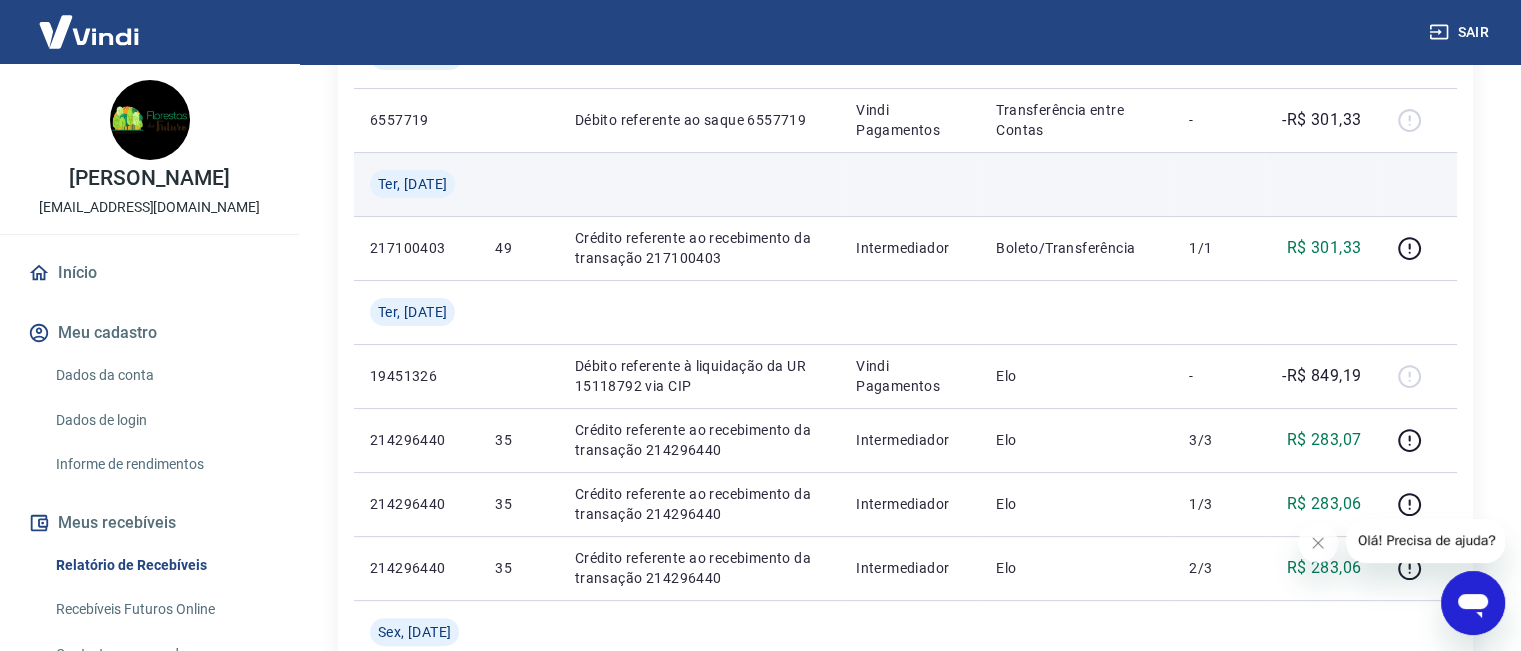 scroll, scrollTop: 283, scrollLeft: 0, axis: vertical 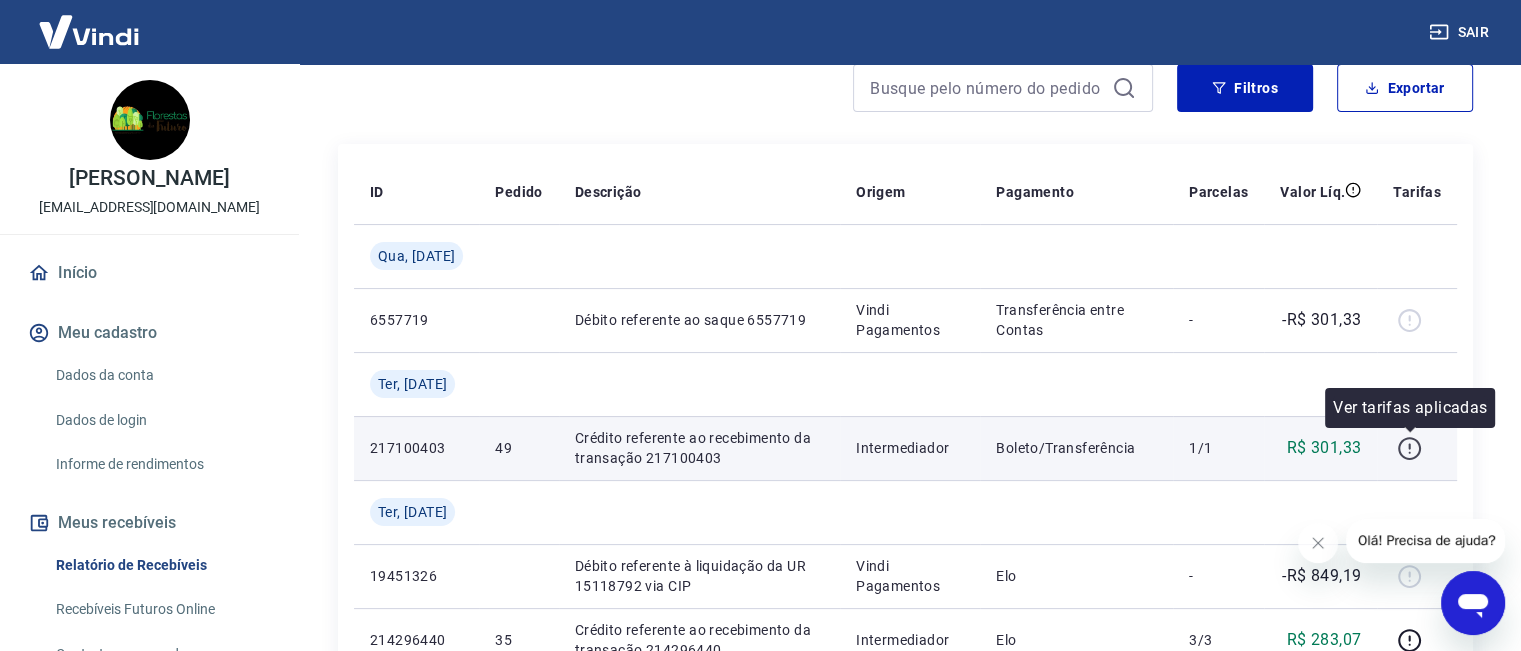 click 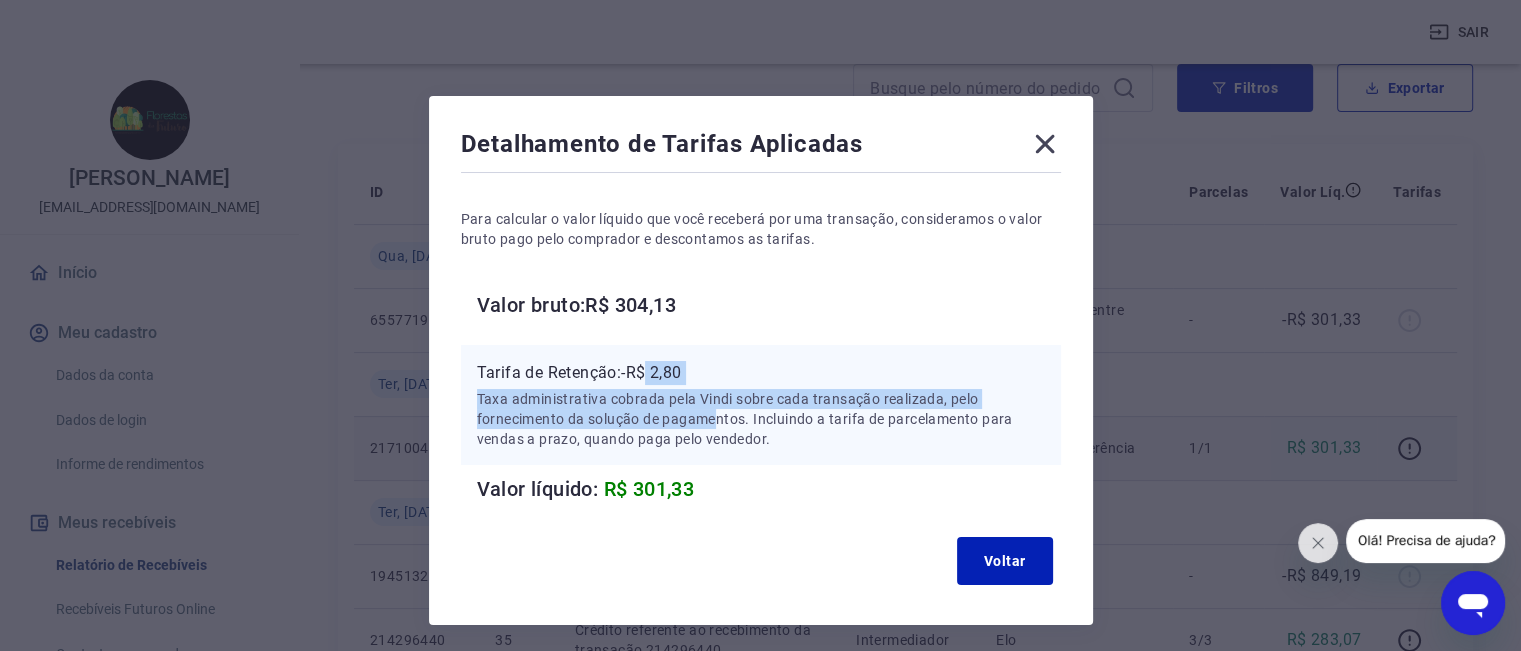 drag, startPoint x: 649, startPoint y: 373, endPoint x: 720, endPoint y: 427, distance: 89.20202 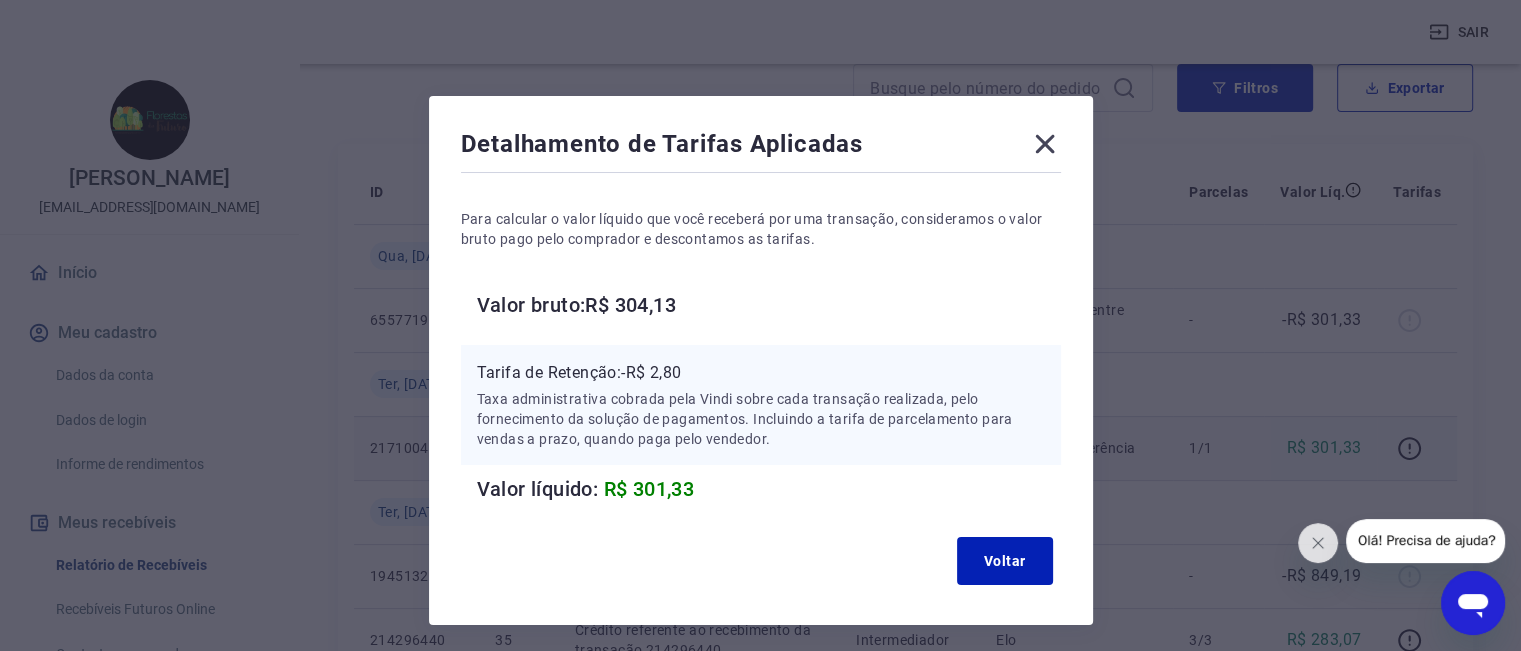 click on "Tarifa de Retenção:  -R$ 2,80 Taxa administrativa cobrada pela Vindi sobre cada transação realizada, pelo fornecimento da solução de pagamentos. Incluindo a tarifa de parcelamento para vendas a prazo, quando paga pelo vendedor." at bounding box center (761, 405) 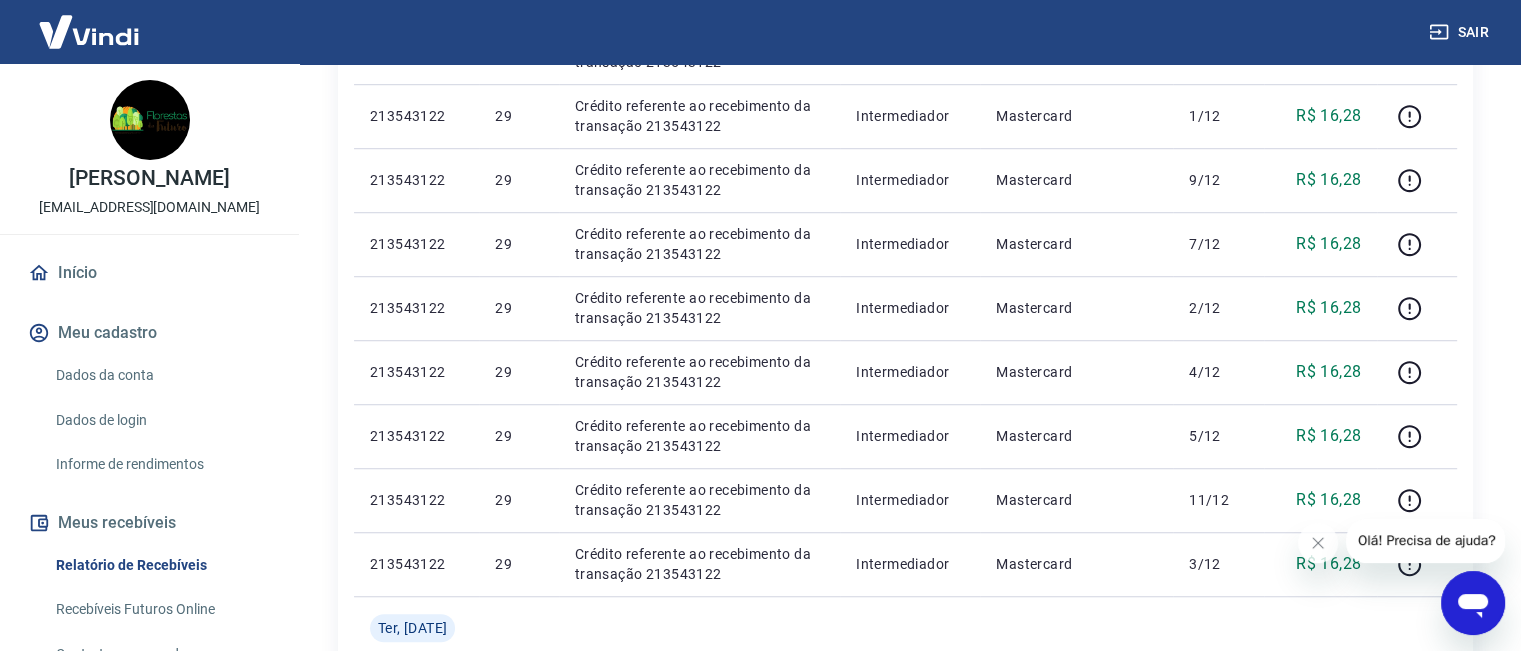 scroll, scrollTop: 1683, scrollLeft: 0, axis: vertical 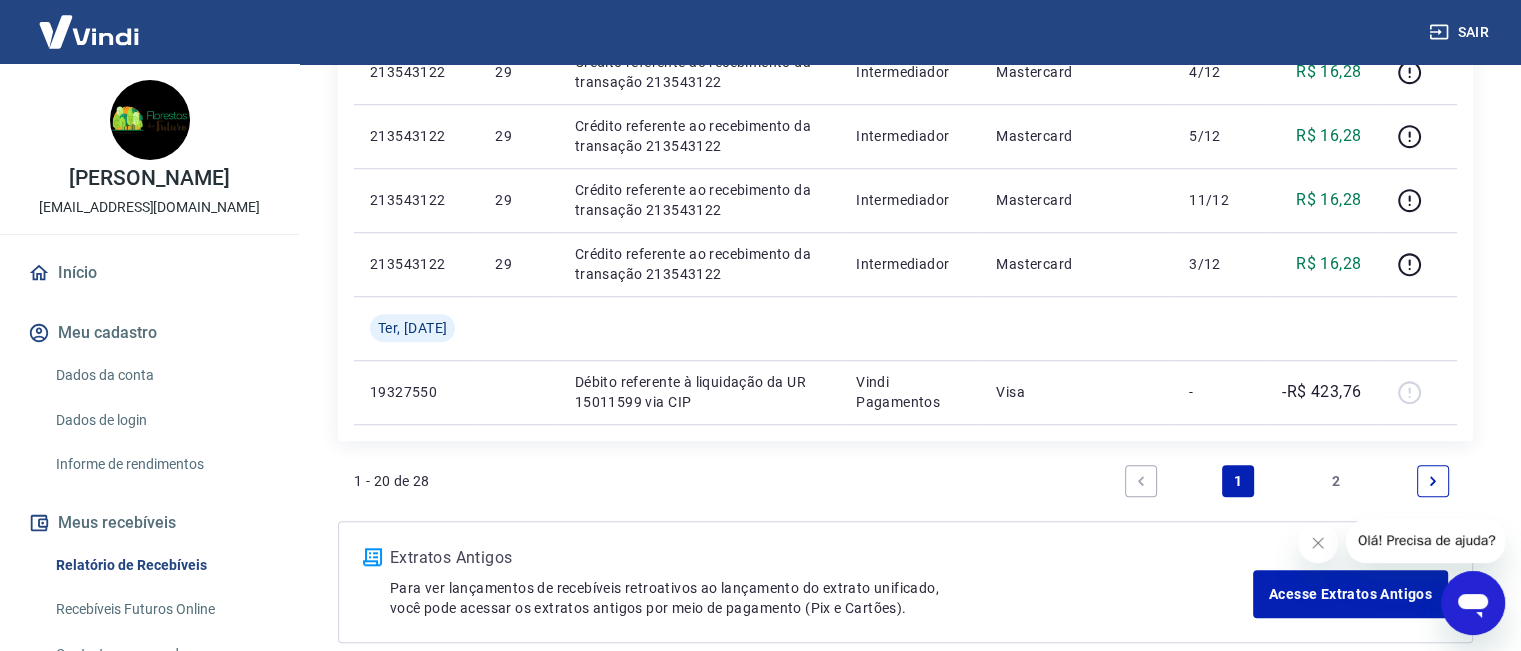 click on "2" at bounding box center [1336, 481] 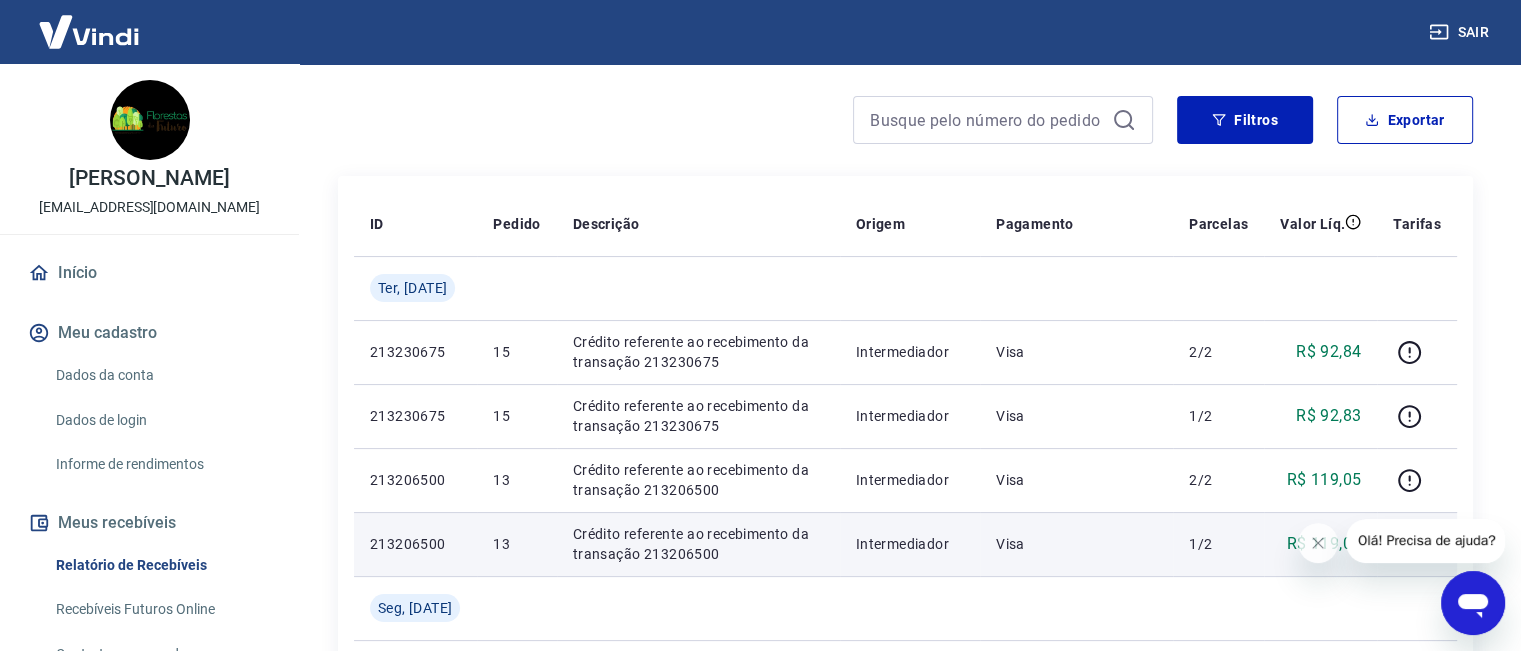 scroll, scrollTop: 351, scrollLeft: 0, axis: vertical 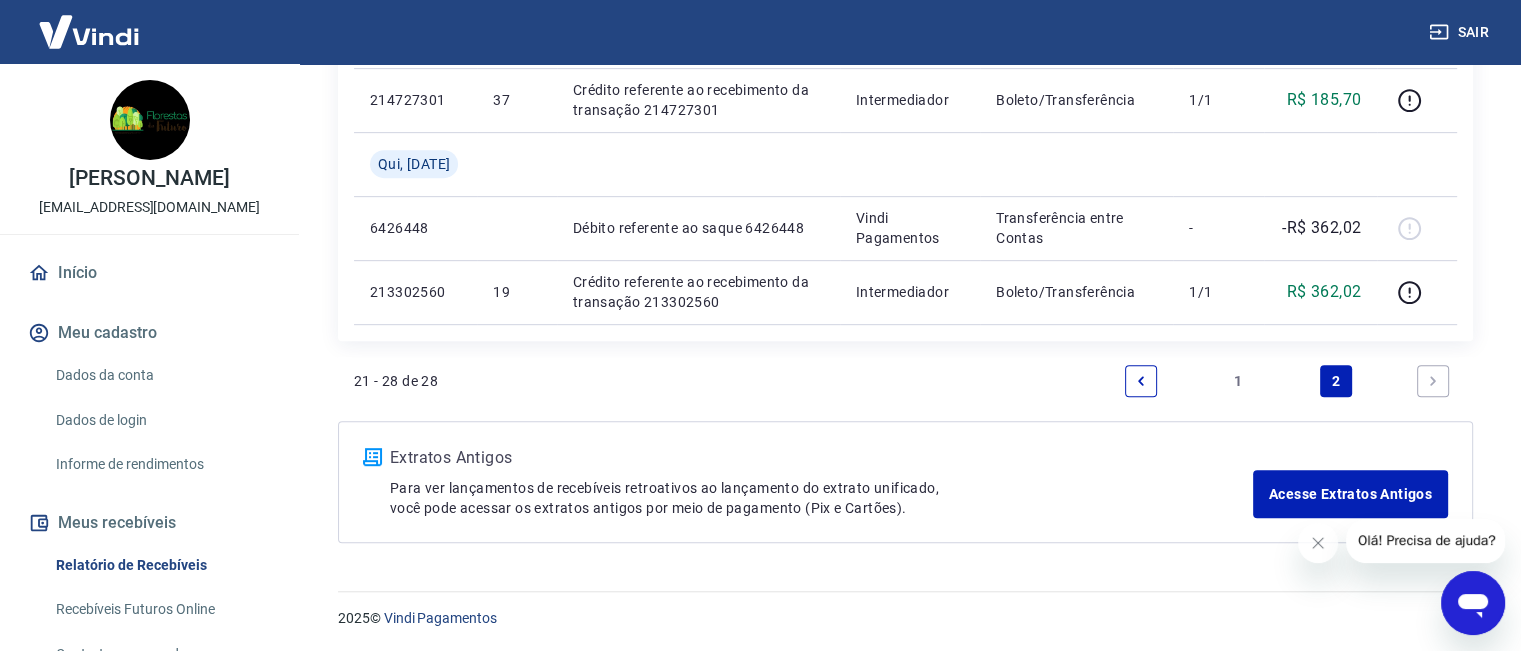 click on "1" at bounding box center (1238, 381) 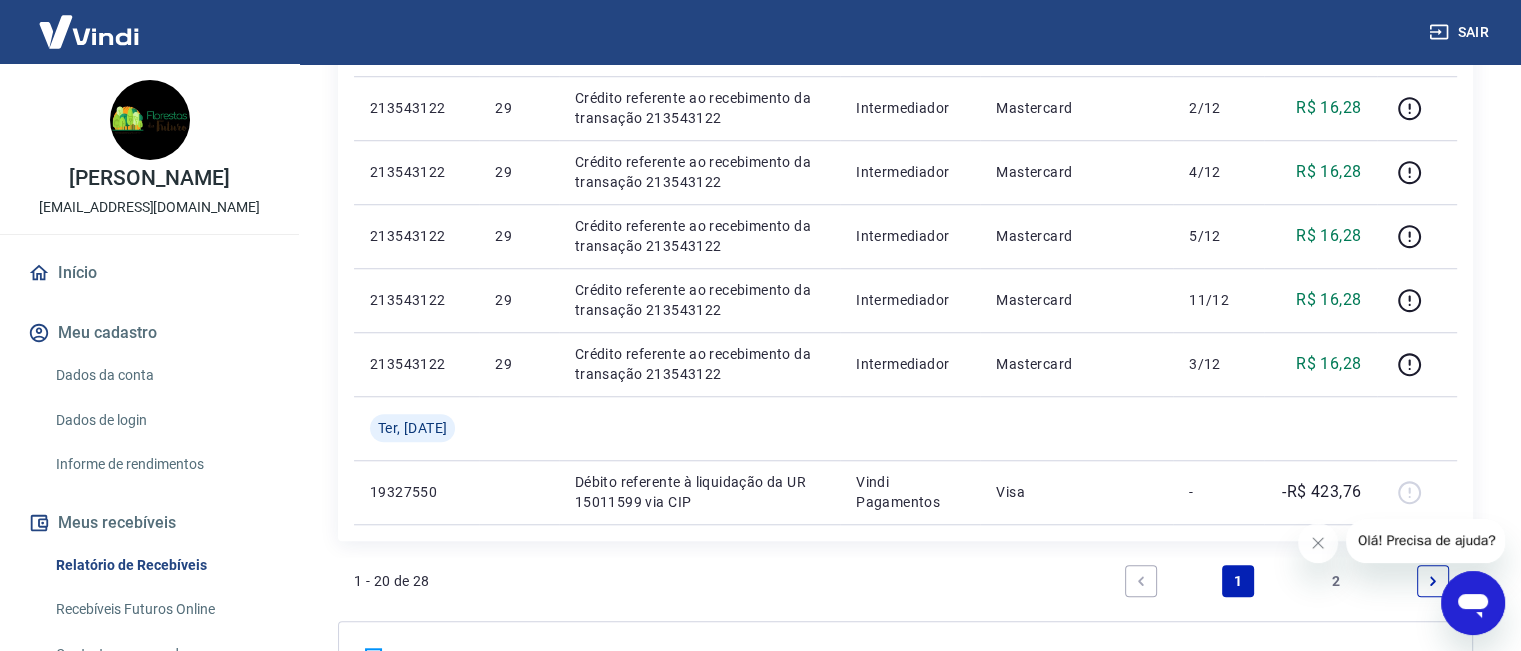 scroll, scrollTop: 1683, scrollLeft: 0, axis: vertical 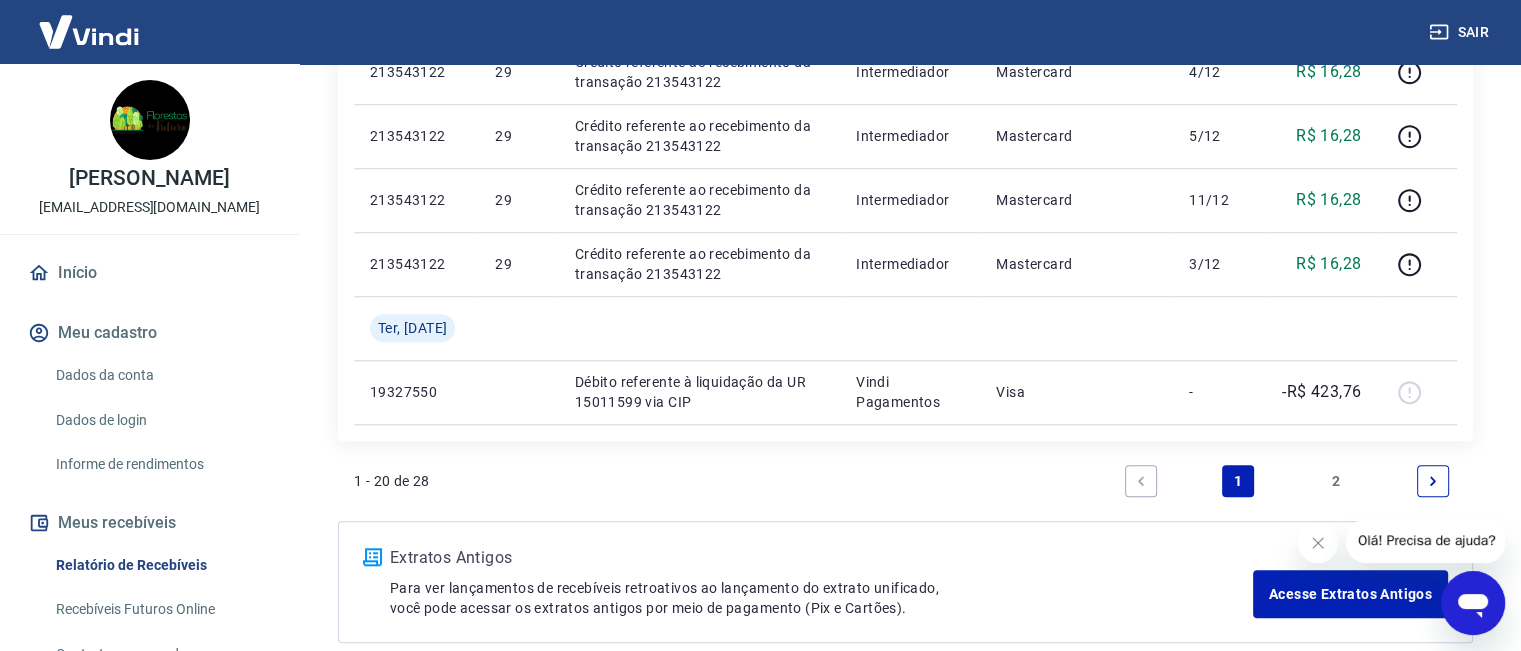 click on "2" at bounding box center (1336, 481) 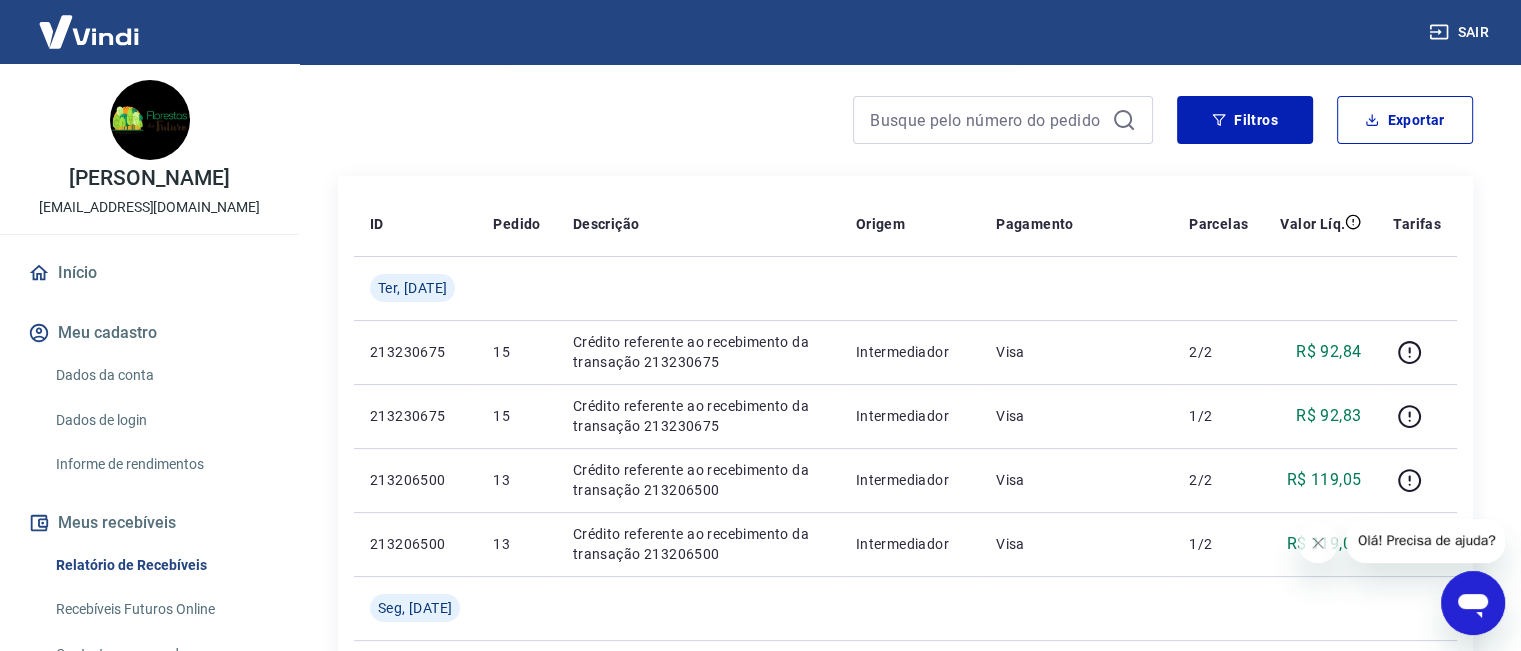 scroll, scrollTop: 151, scrollLeft: 0, axis: vertical 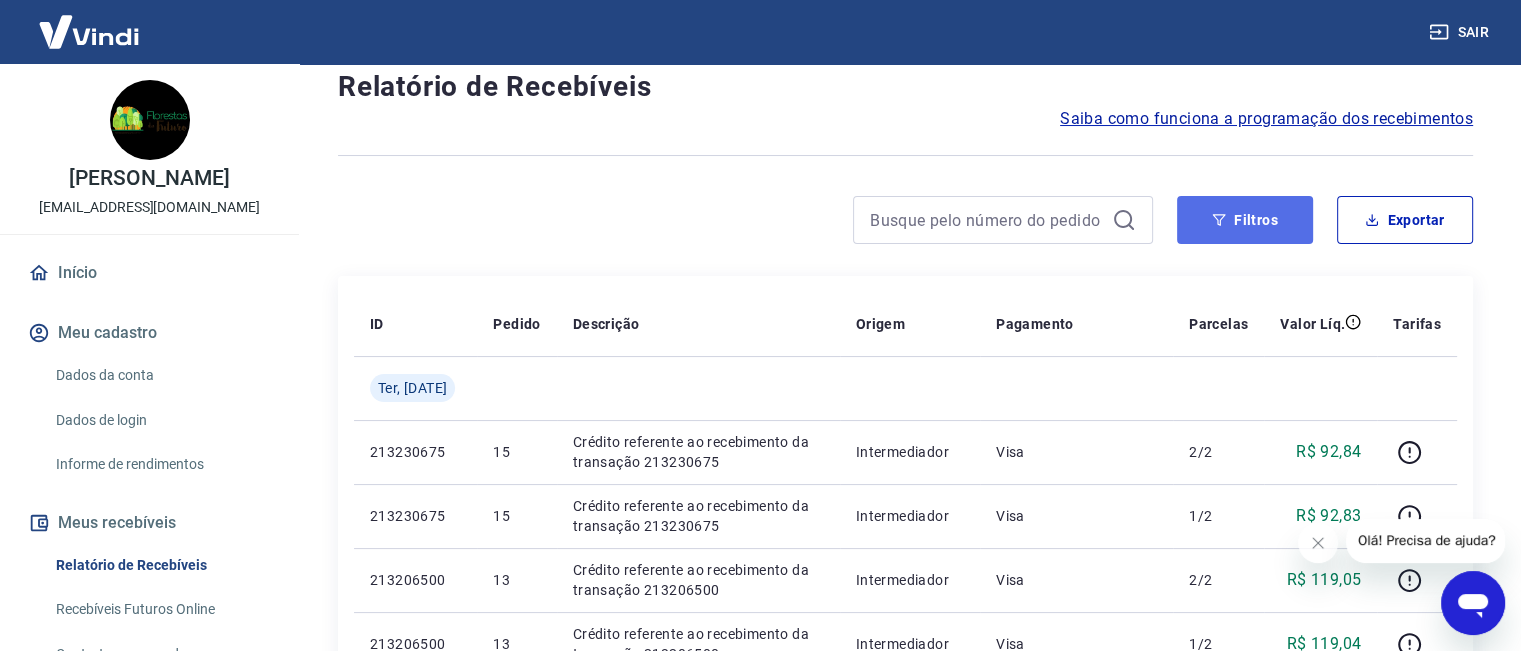click on "Filtros" at bounding box center (1245, 220) 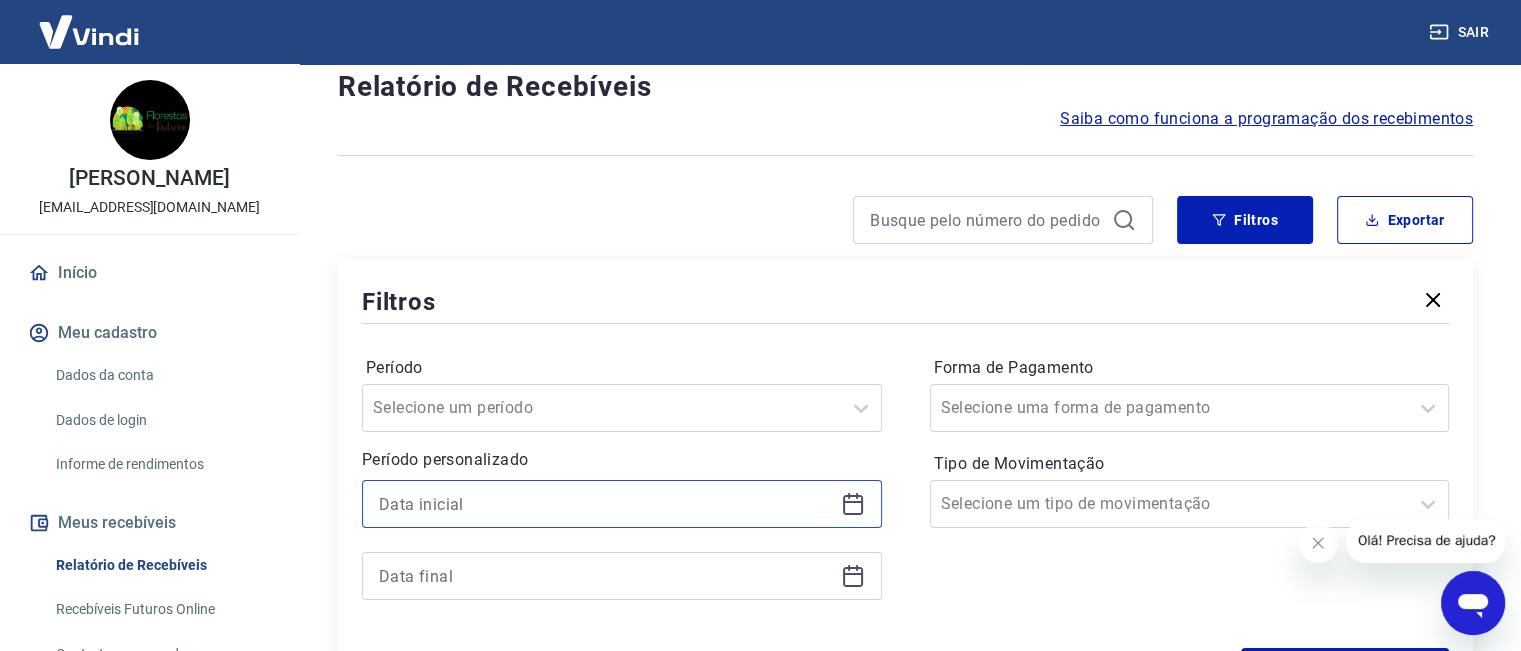 click at bounding box center [606, 504] 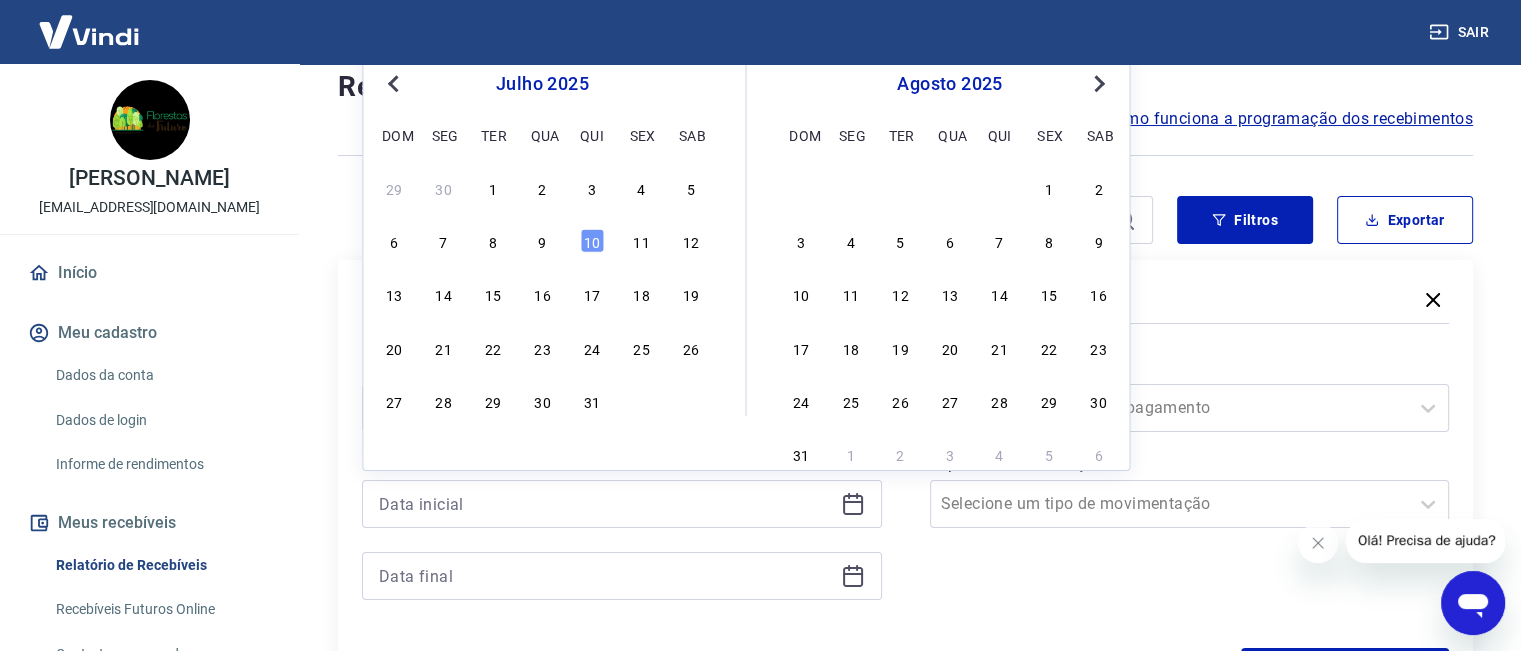 click on "Filtros" at bounding box center [905, 301] 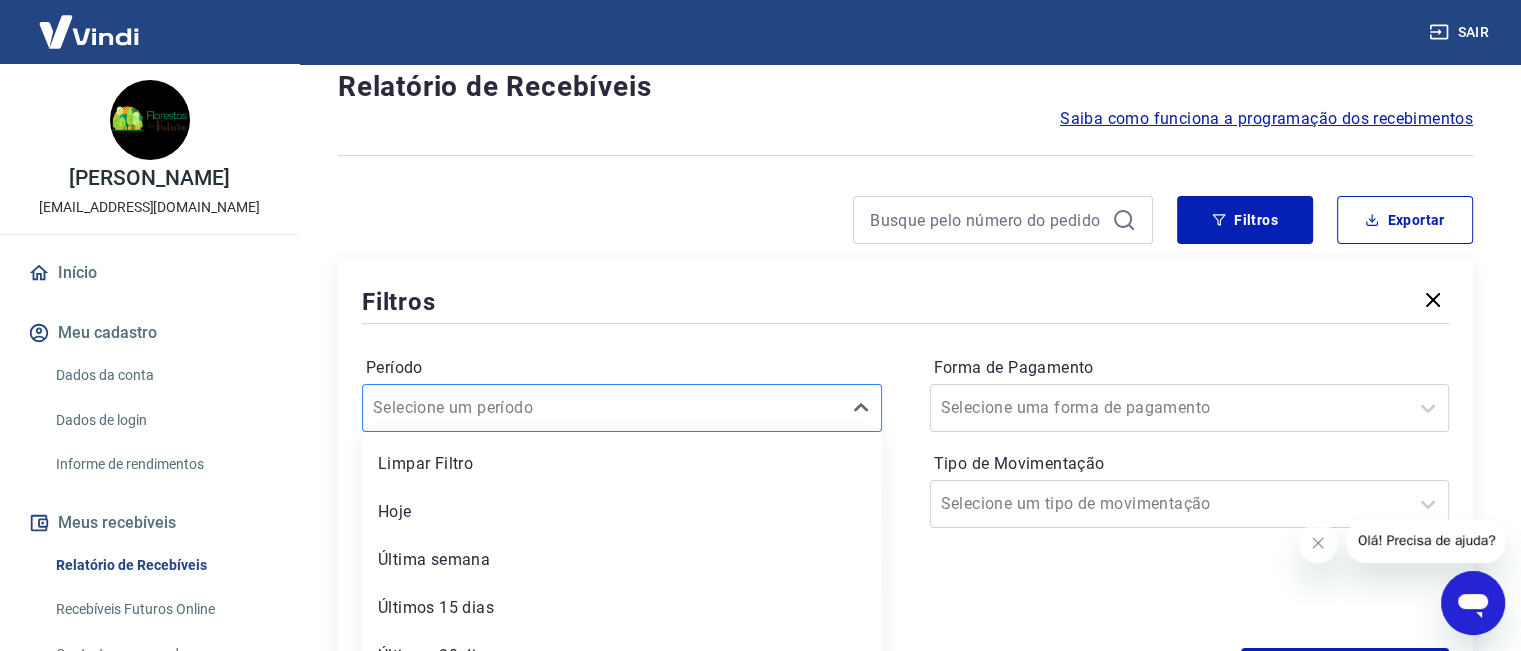 click on "option Hoje focused, 2 of 7. 7 results available. Use Up and Down to choose options, press Enter to select the currently focused option, press Escape to exit the menu, press Tab to select the option and exit the menu. Selecione um período Limpar Filtro Hoje Última semana Últimos 15 dias Últimos 30 dias Últimos 90 dias Últimos 6 meses" at bounding box center (622, 408) 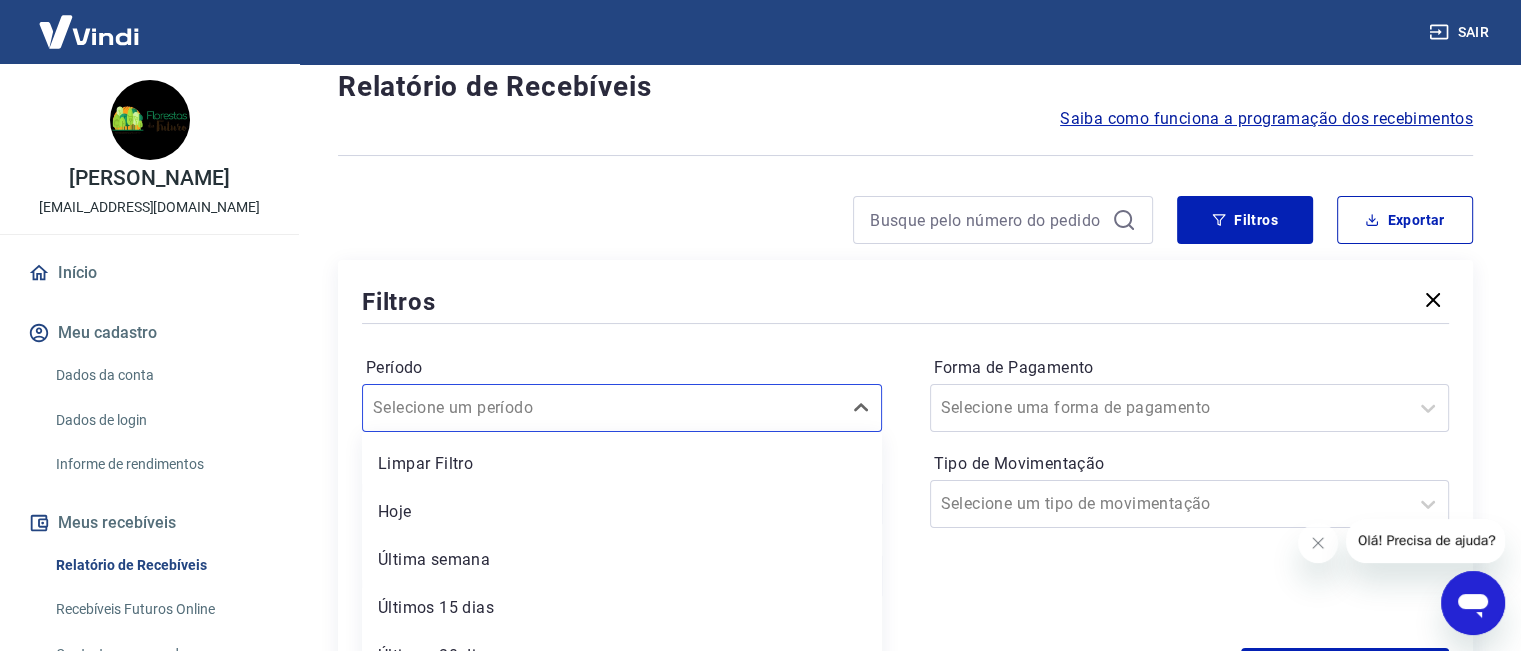 scroll, scrollTop: 232, scrollLeft: 0, axis: vertical 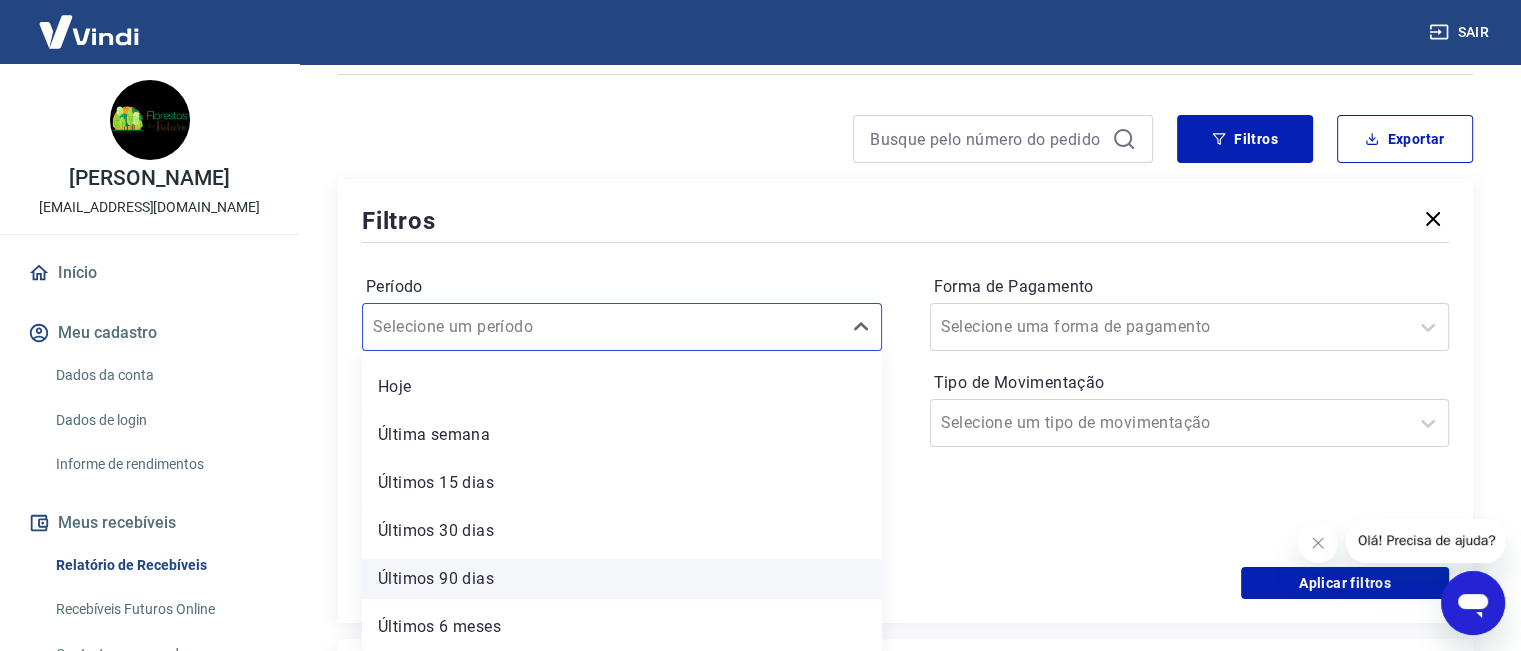 click on "Últimos 90 dias" at bounding box center [622, 579] 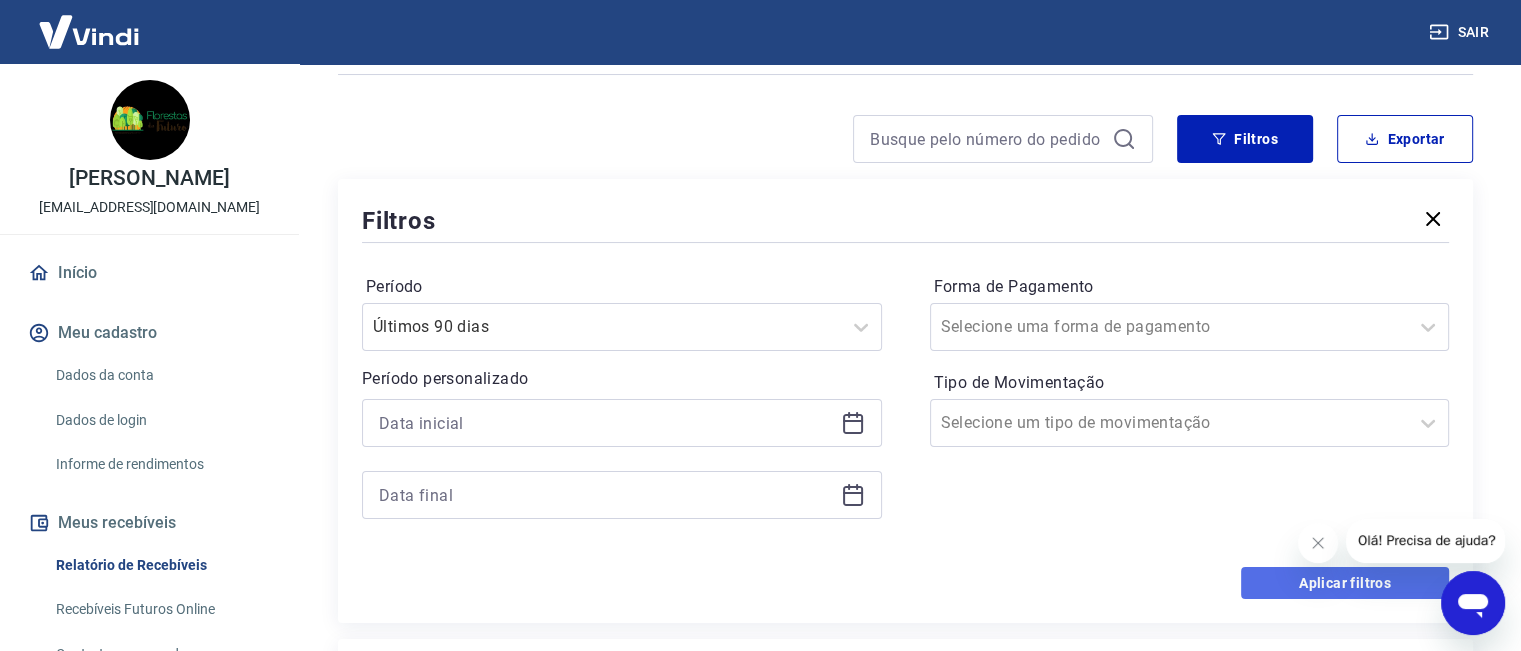 click on "Aplicar filtros" at bounding box center (1345, 583) 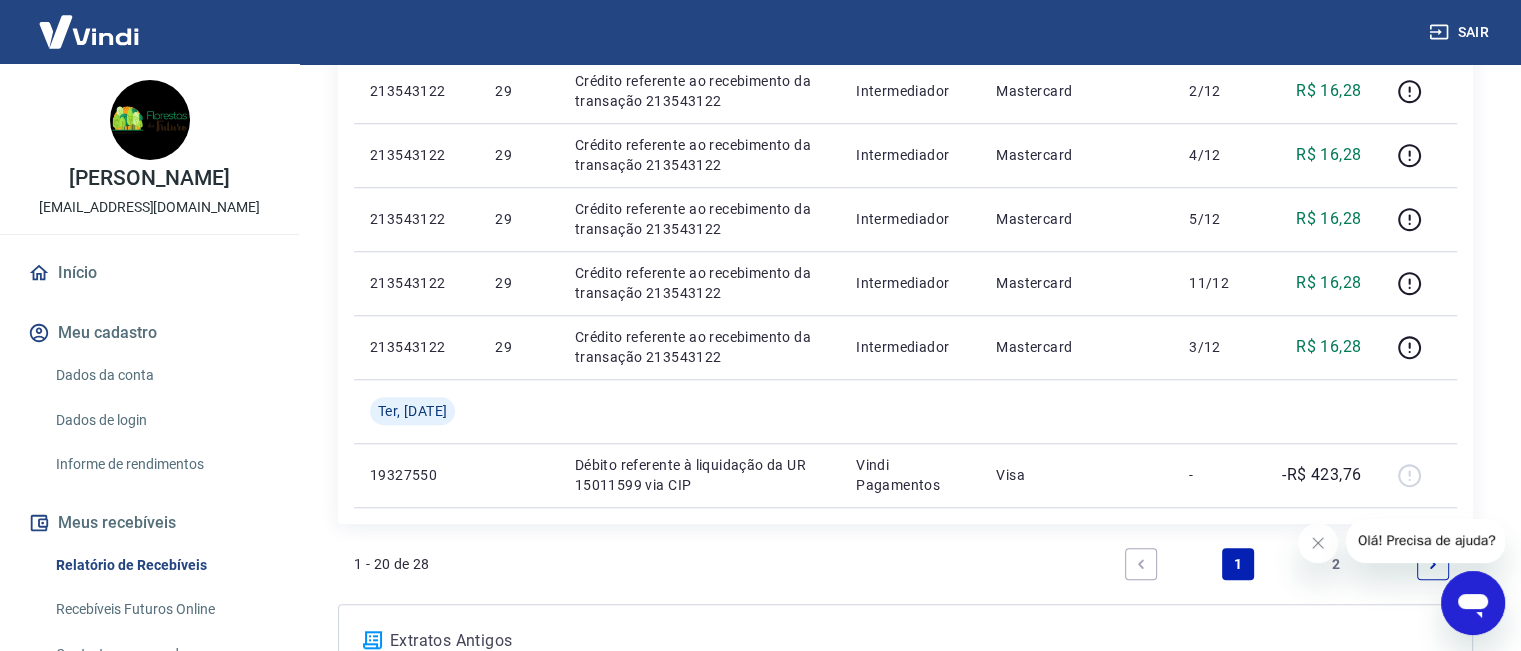 scroll, scrollTop: 1783, scrollLeft: 0, axis: vertical 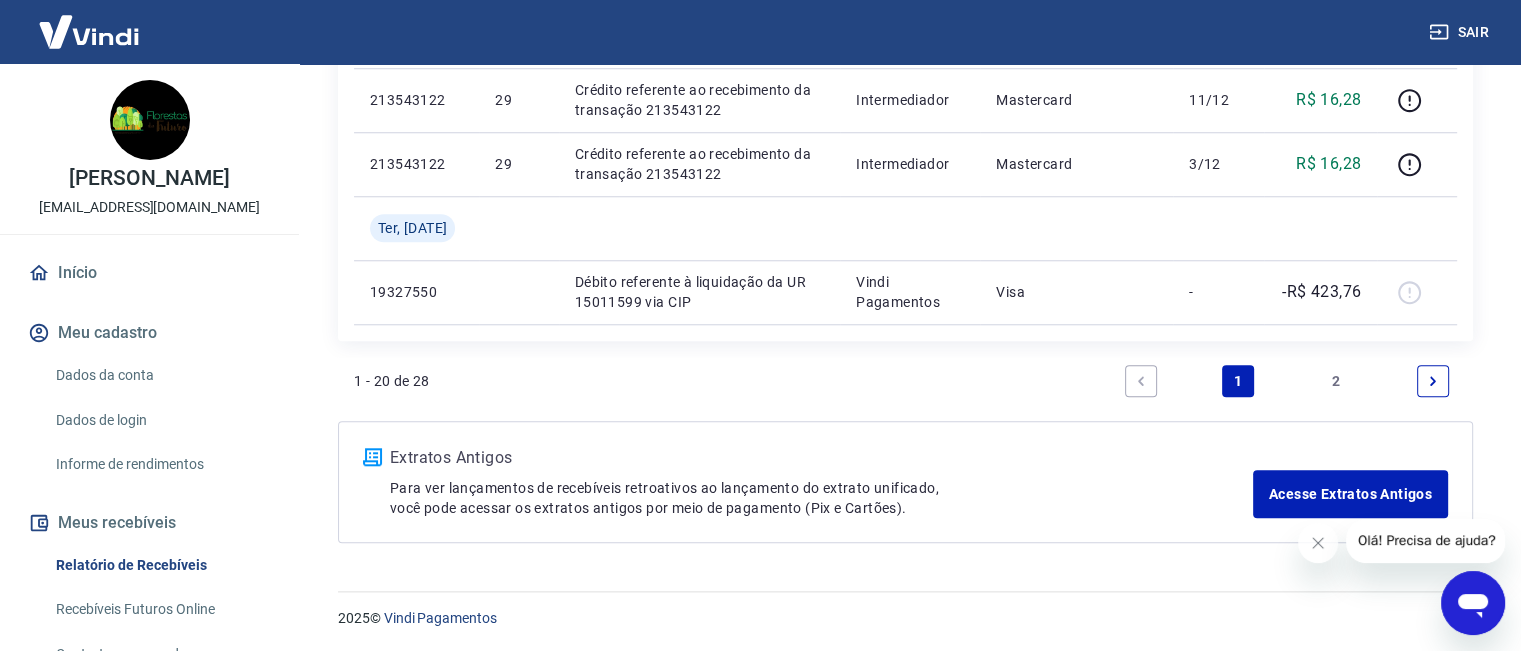 click on "2" at bounding box center [1336, 381] 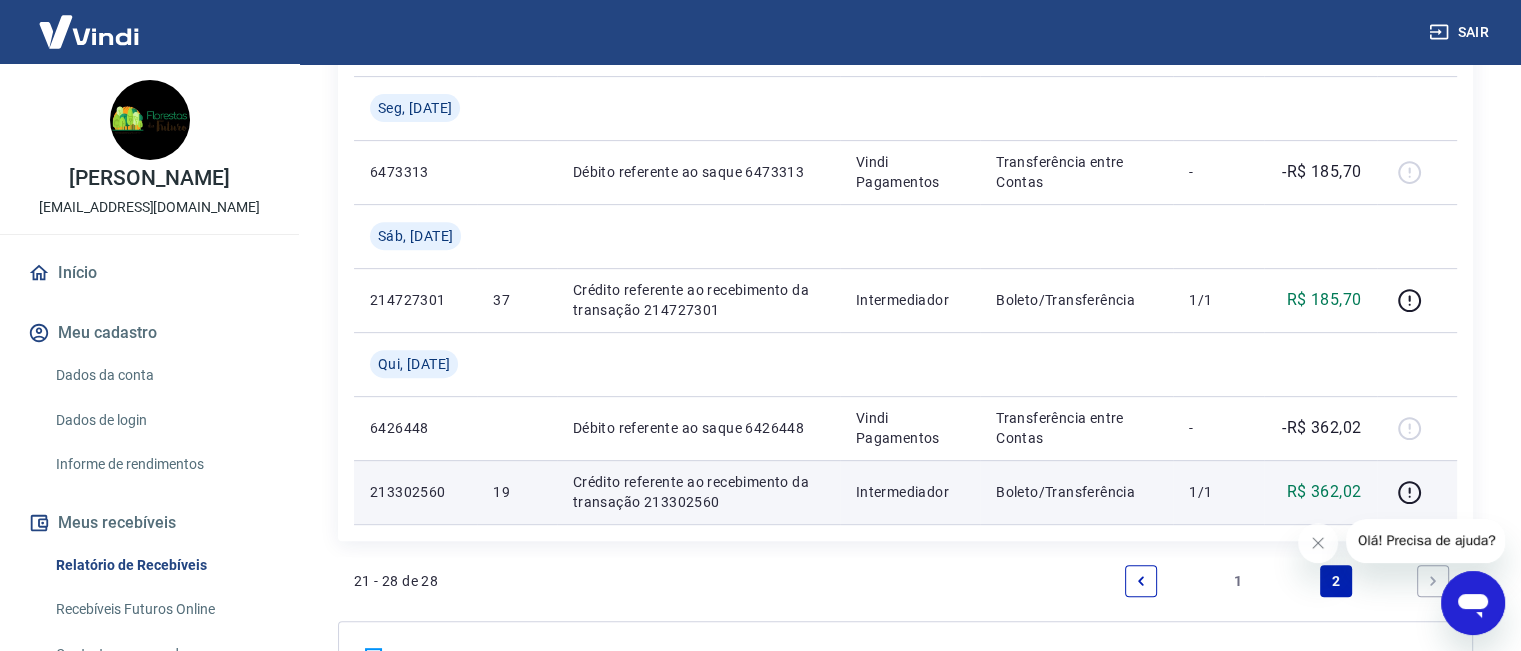 scroll, scrollTop: 951, scrollLeft: 0, axis: vertical 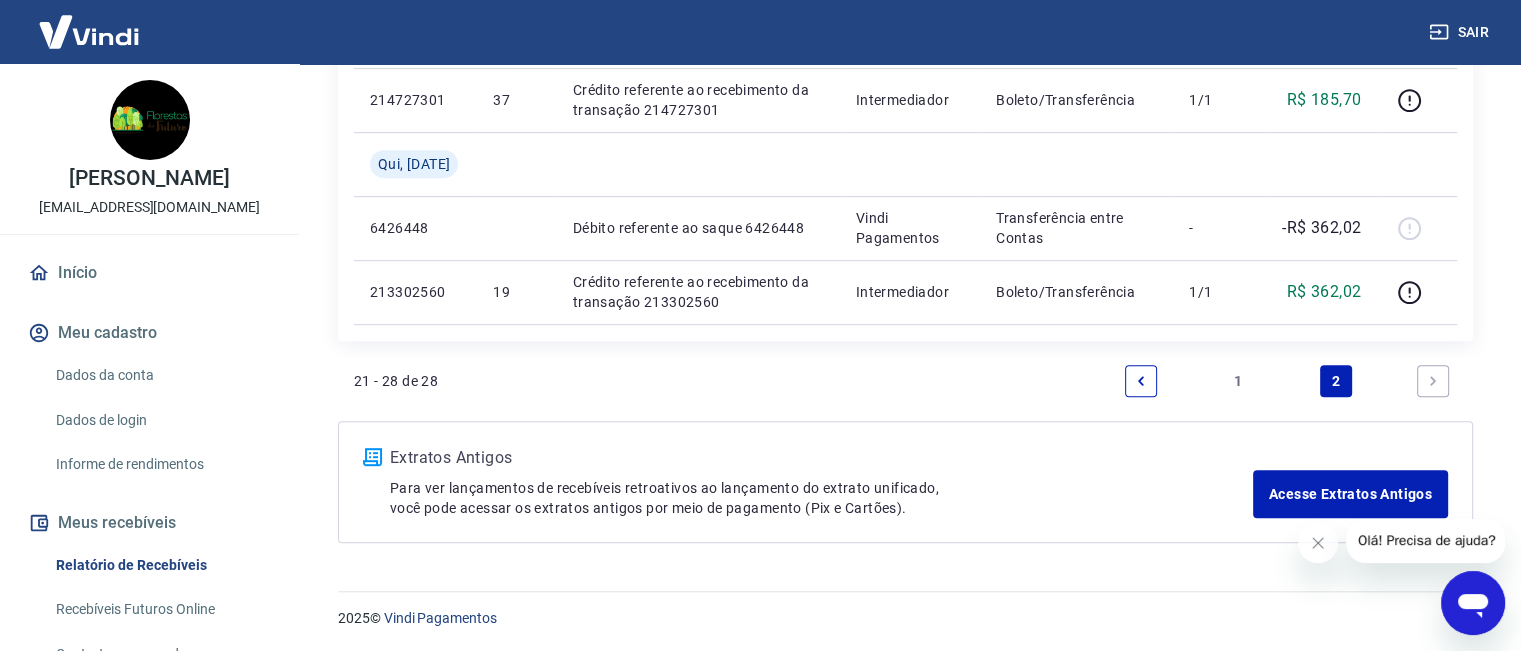 click on "1" at bounding box center [1238, 381] 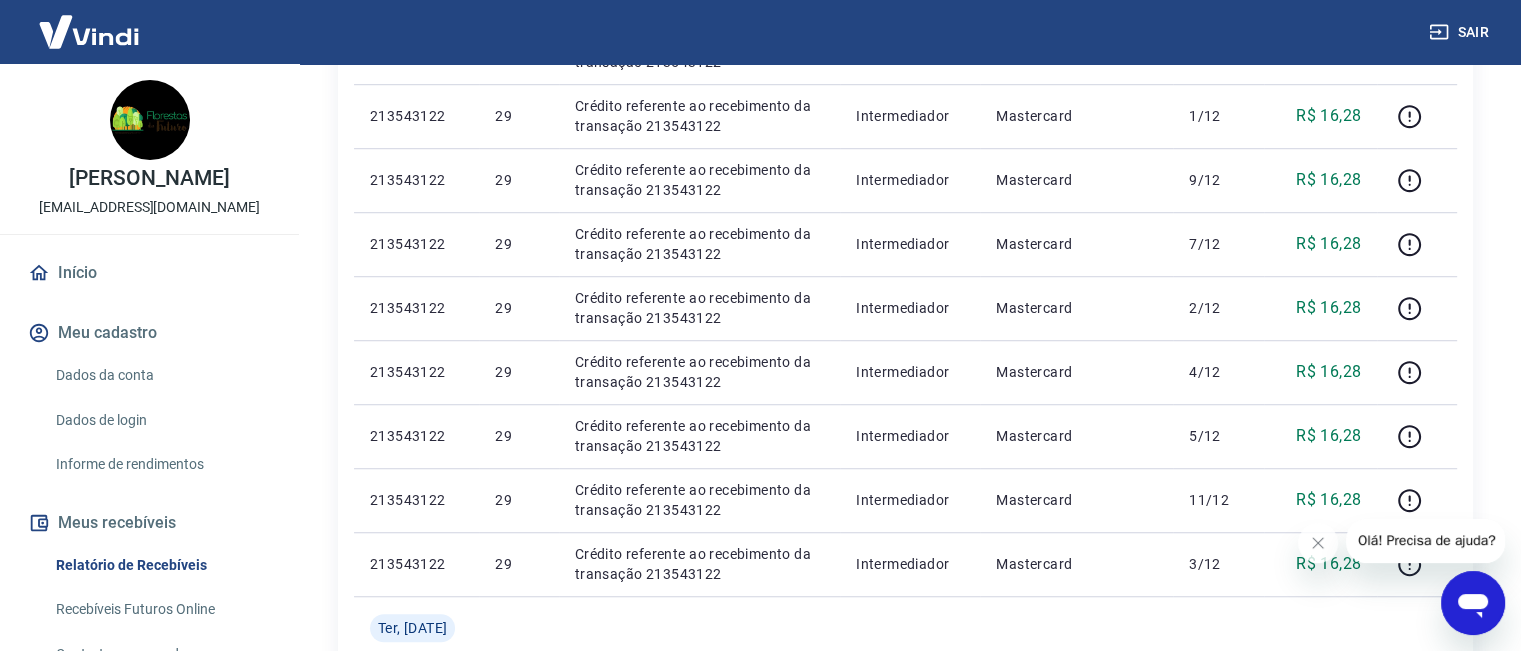 scroll, scrollTop: 1783, scrollLeft: 0, axis: vertical 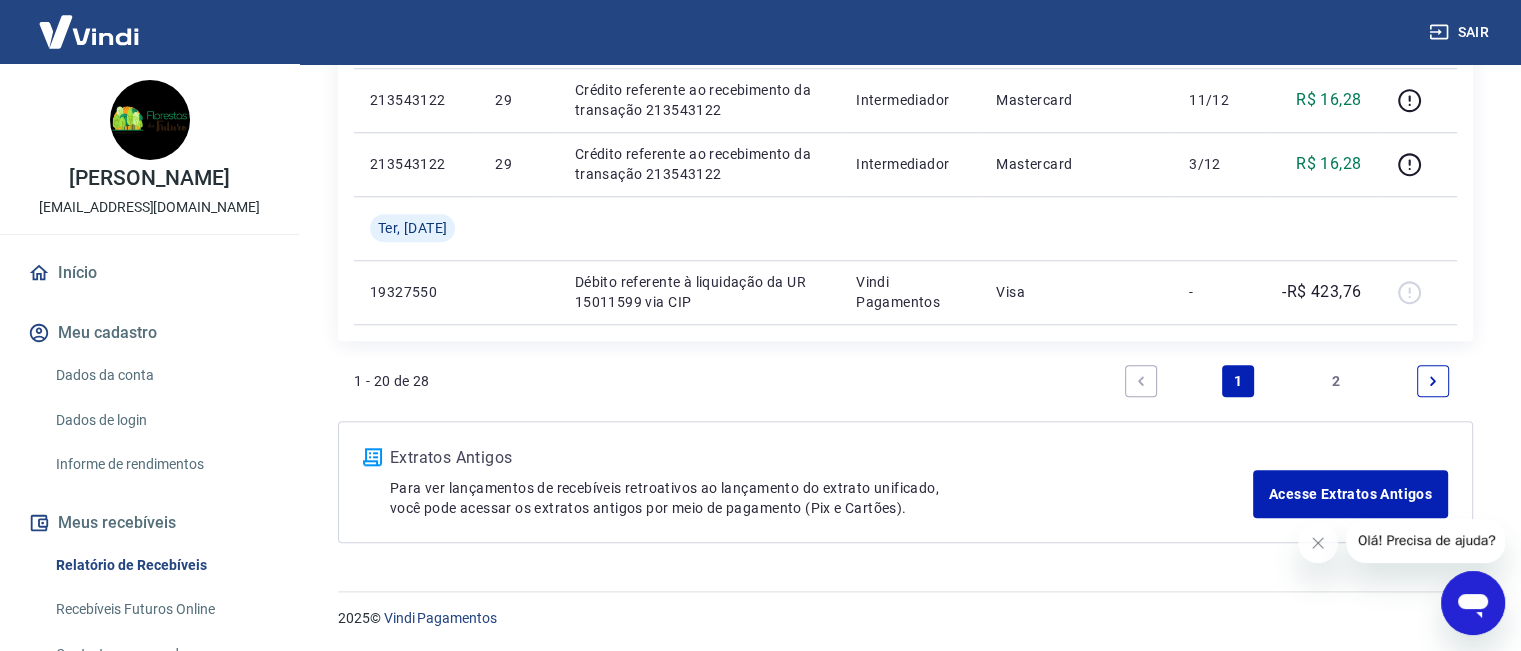 click on "Dados da conta" at bounding box center [161, 375] 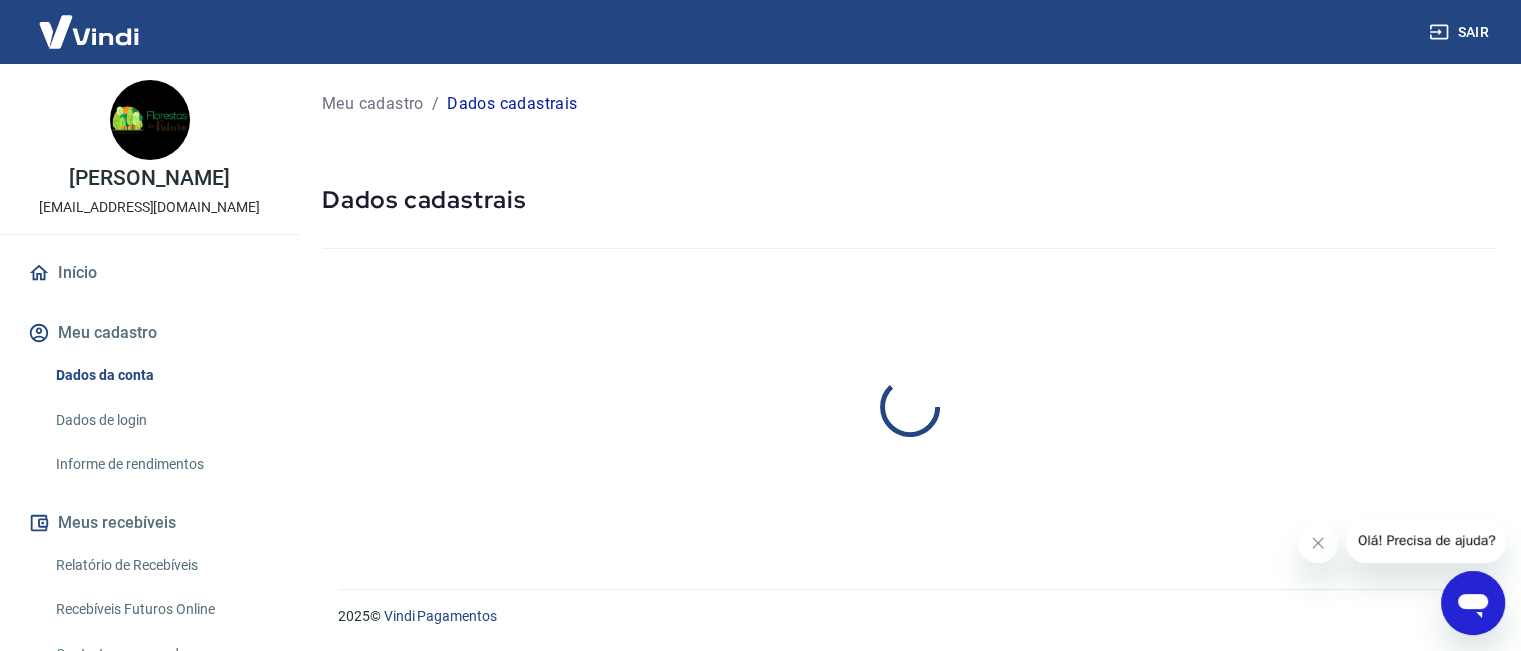 scroll, scrollTop: 0, scrollLeft: 0, axis: both 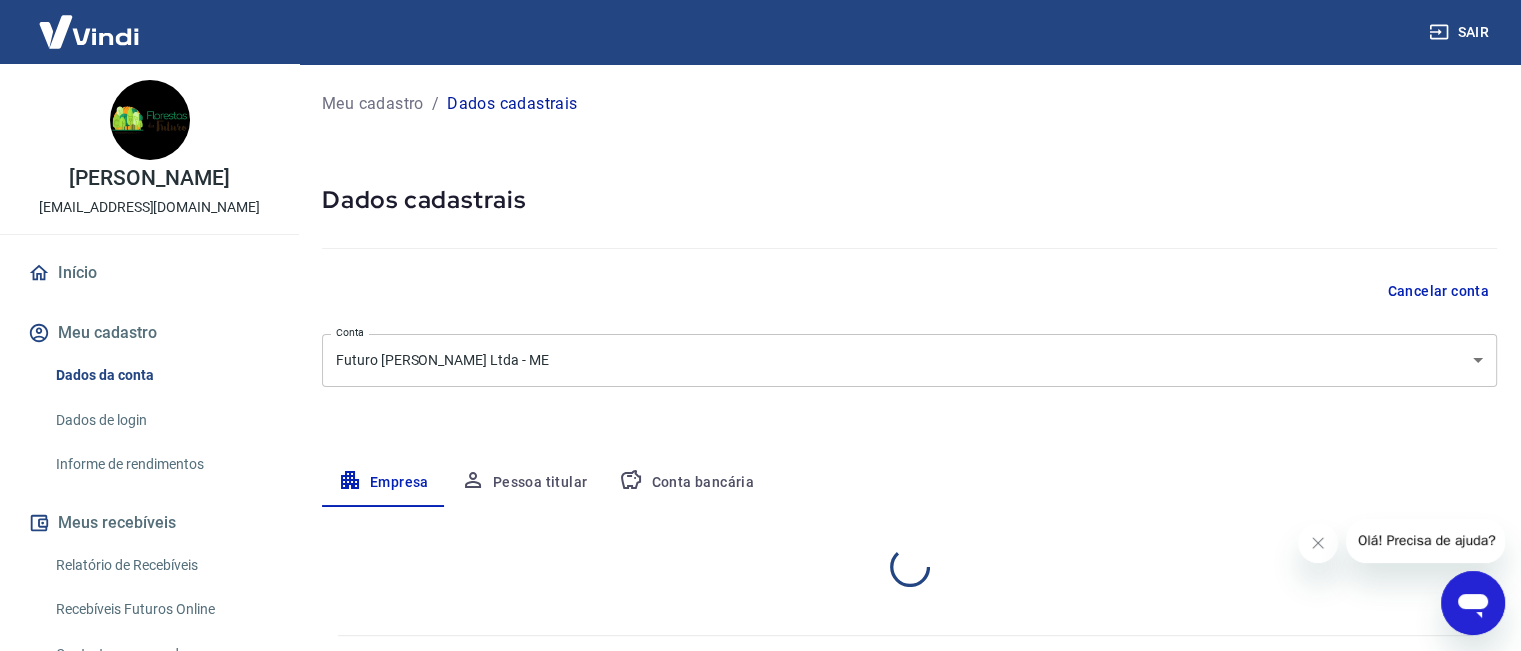 select on "SP" 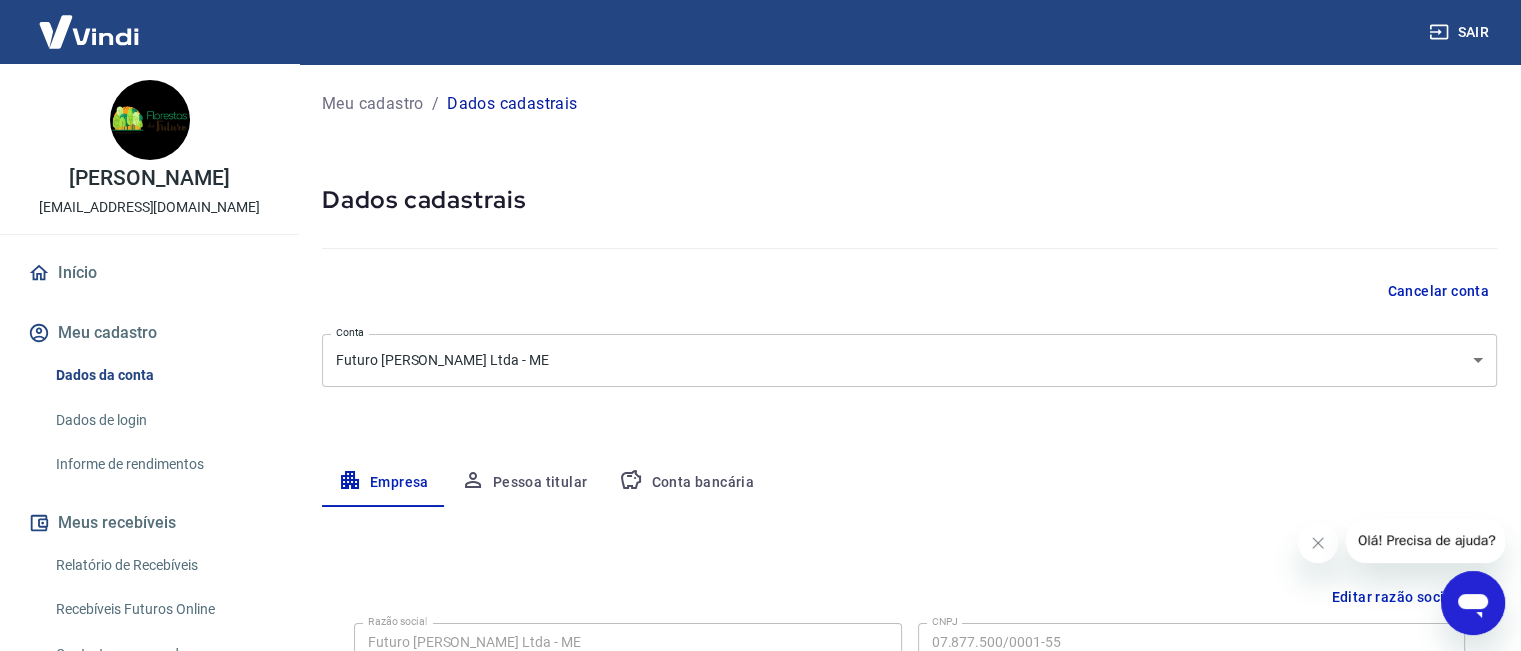 click on "Dados de login" at bounding box center (161, 420) 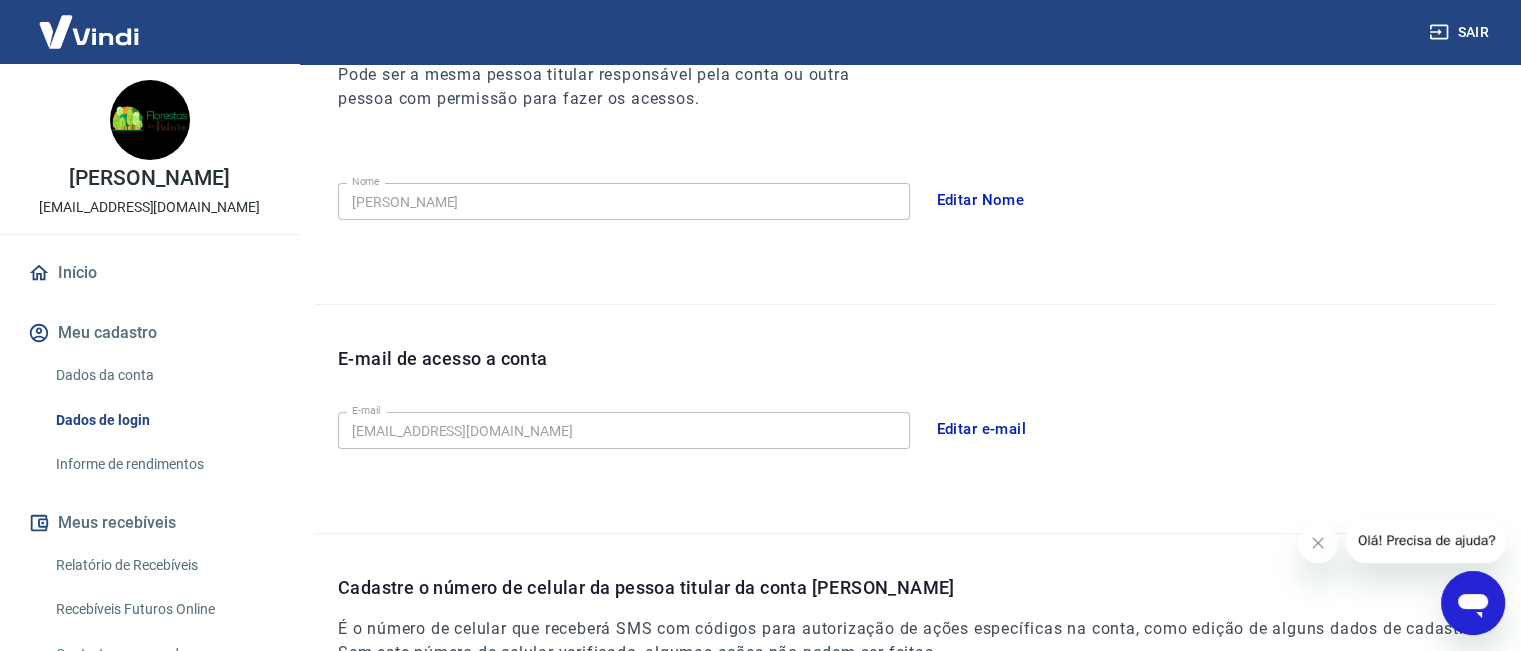 scroll, scrollTop: 0, scrollLeft: 0, axis: both 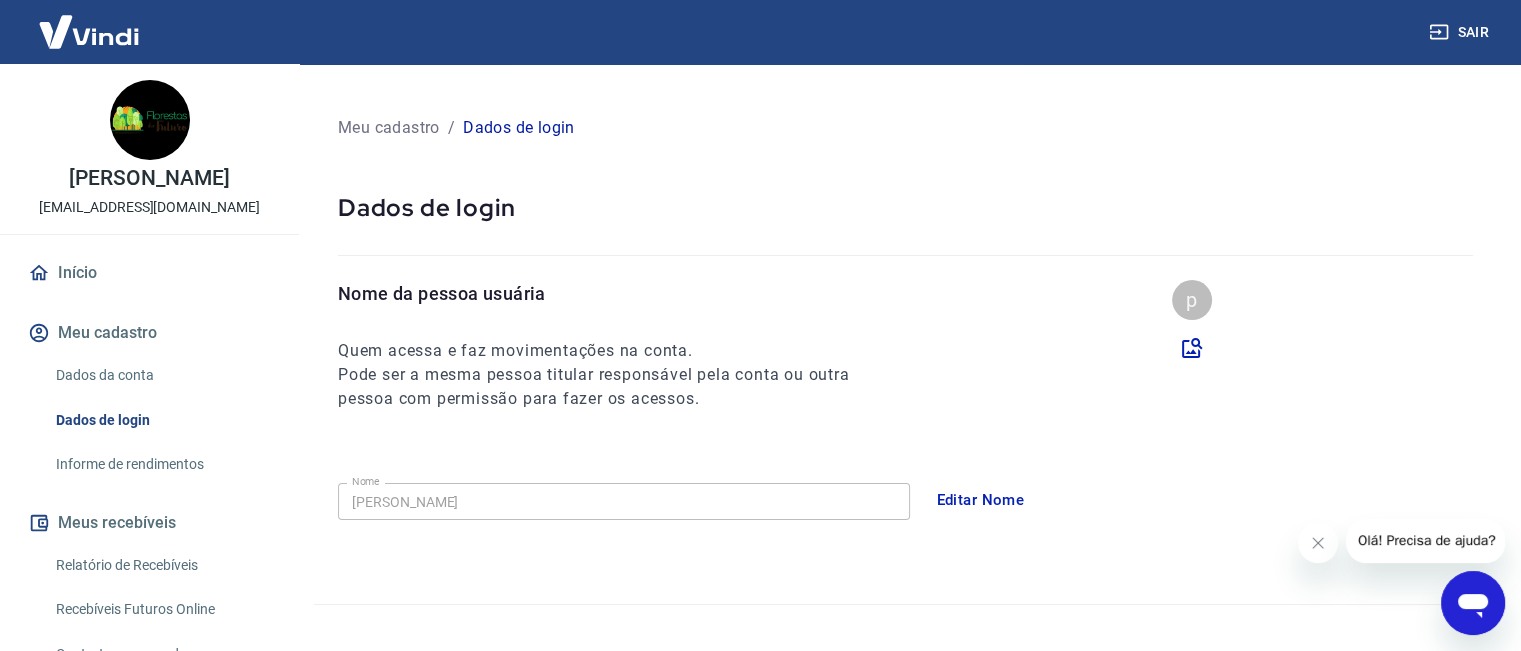 click on "Informe de rendimentos" at bounding box center [161, 464] 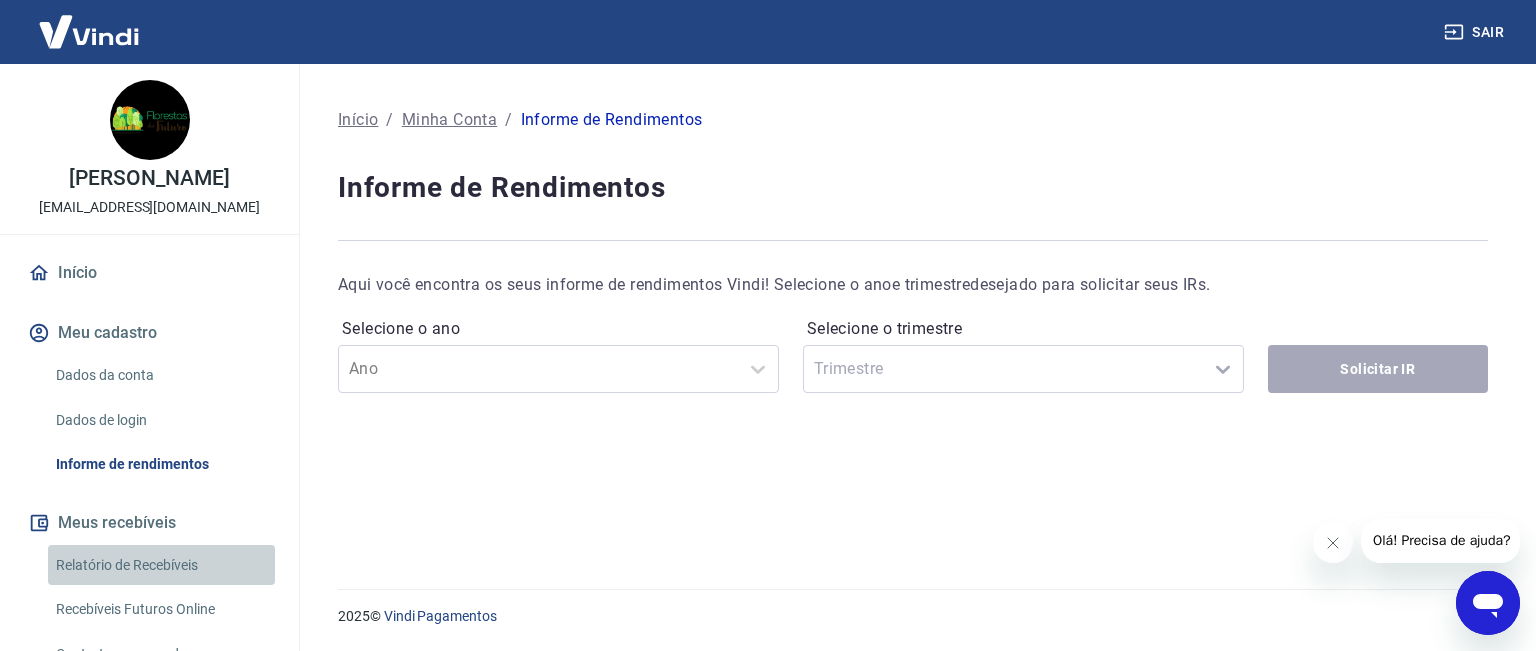 click on "Relatório de Recebíveis" at bounding box center (161, 565) 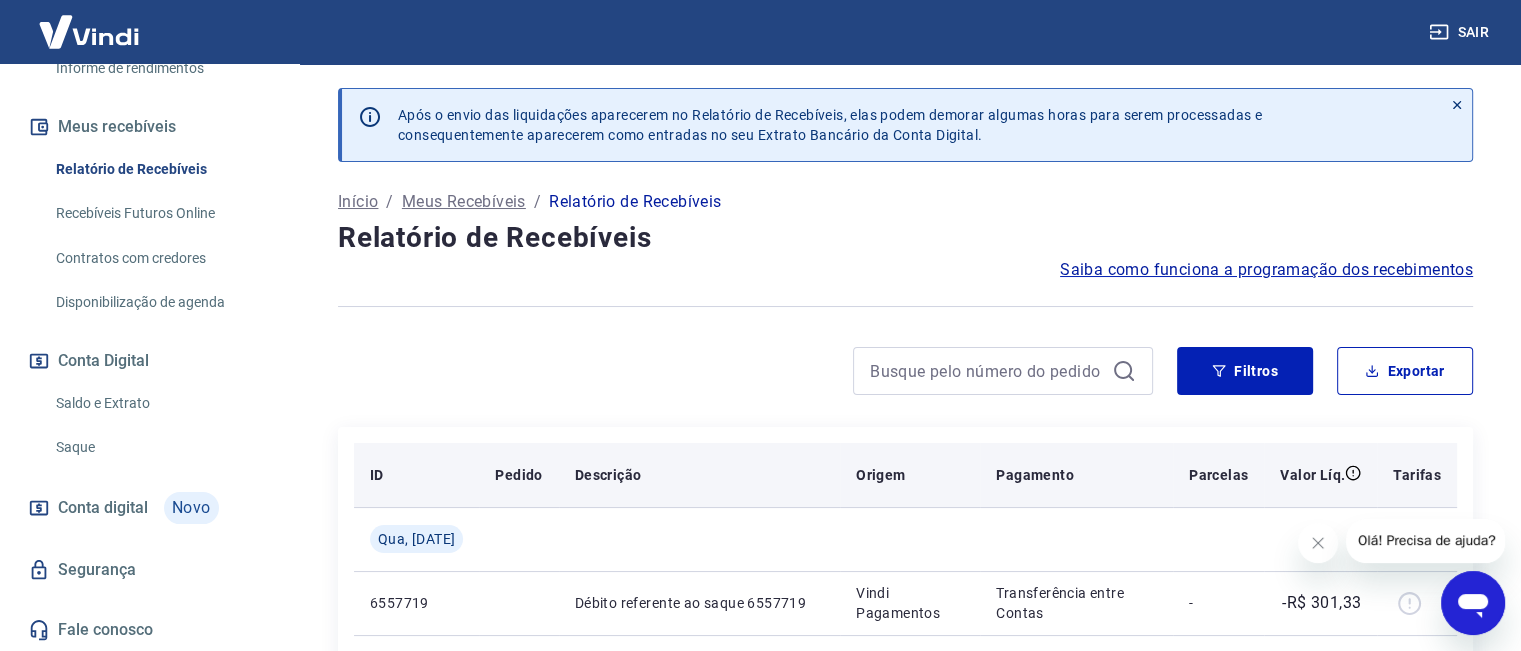 scroll, scrollTop: 196, scrollLeft: 0, axis: vertical 